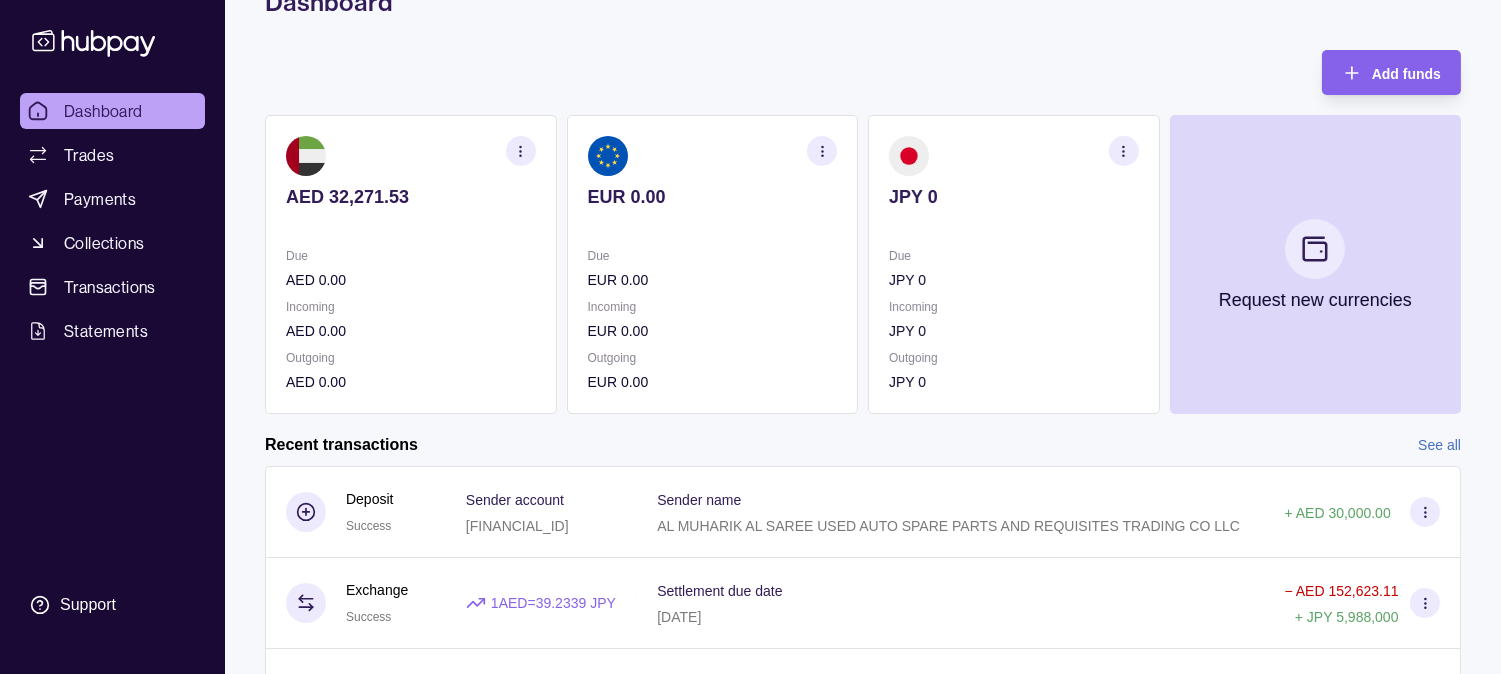 scroll, scrollTop: 222, scrollLeft: 0, axis: vertical 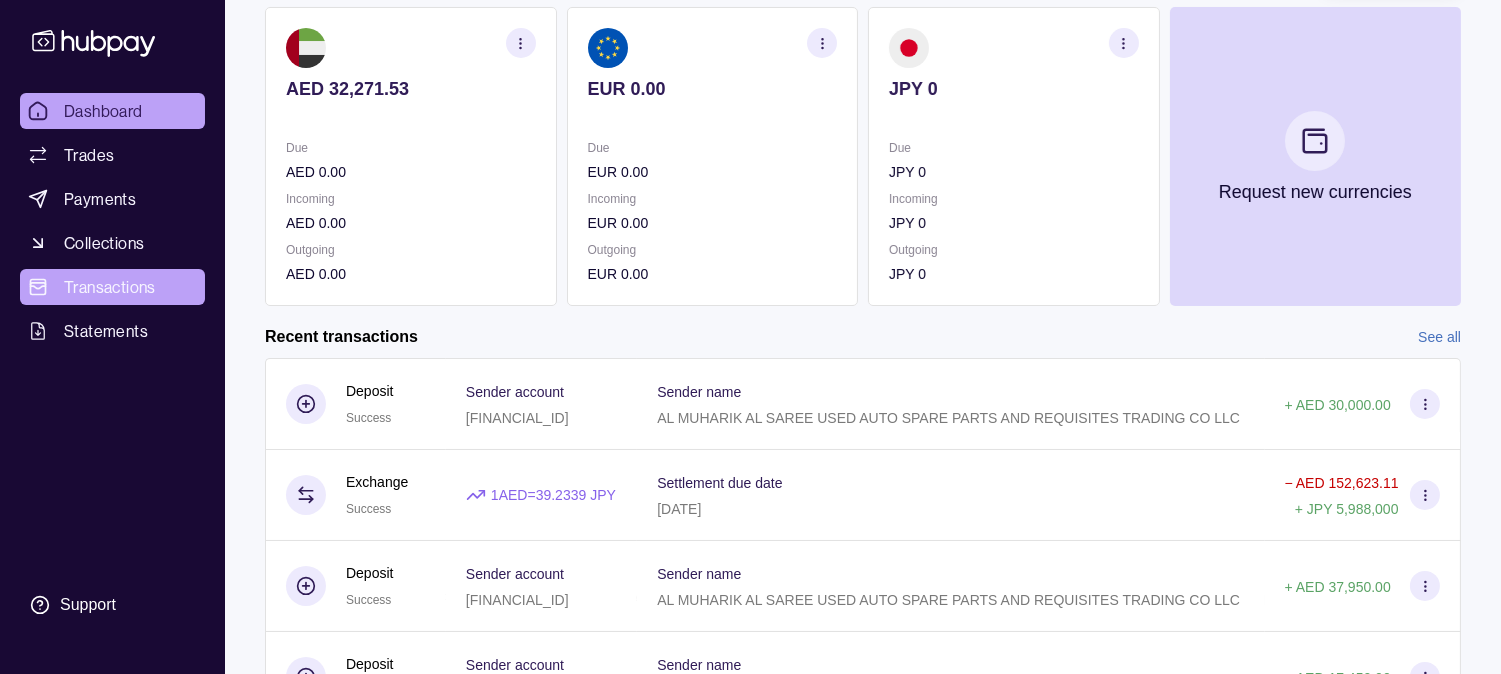 click on "Transactions" at bounding box center [110, 287] 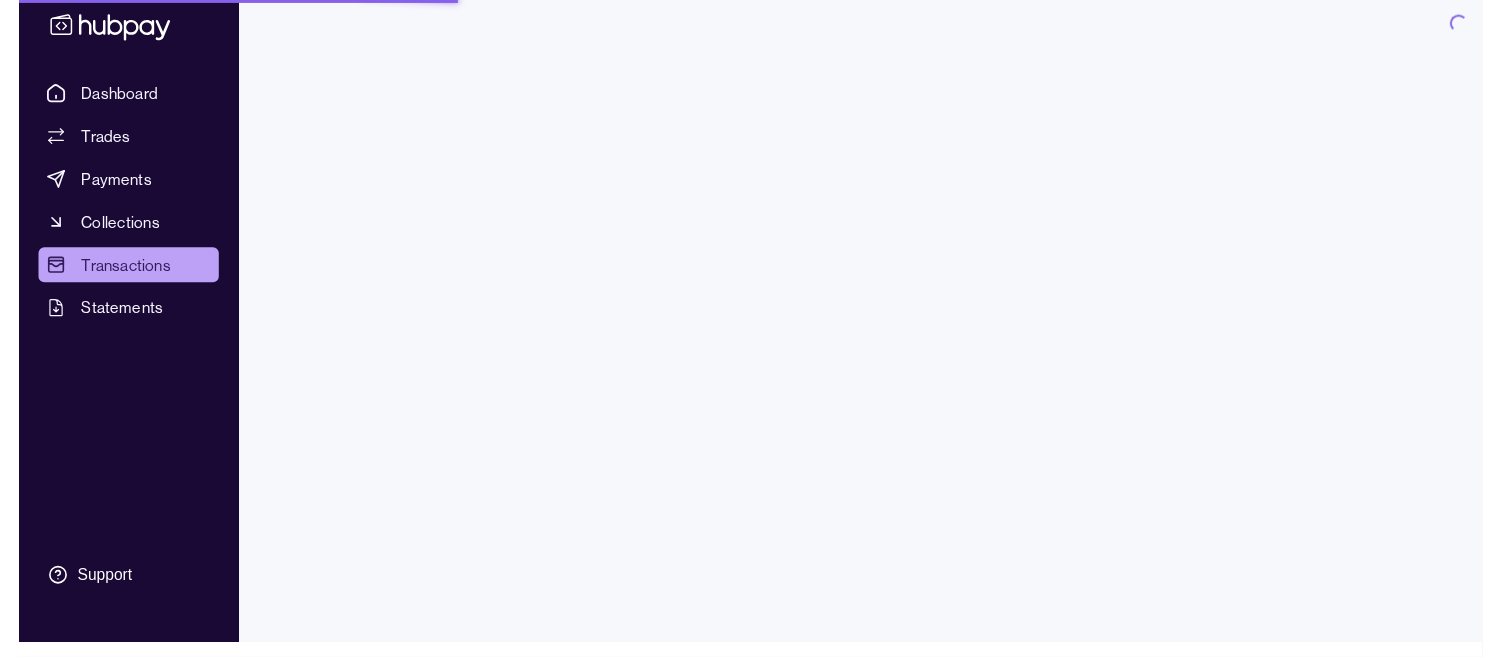 scroll, scrollTop: 0, scrollLeft: 0, axis: both 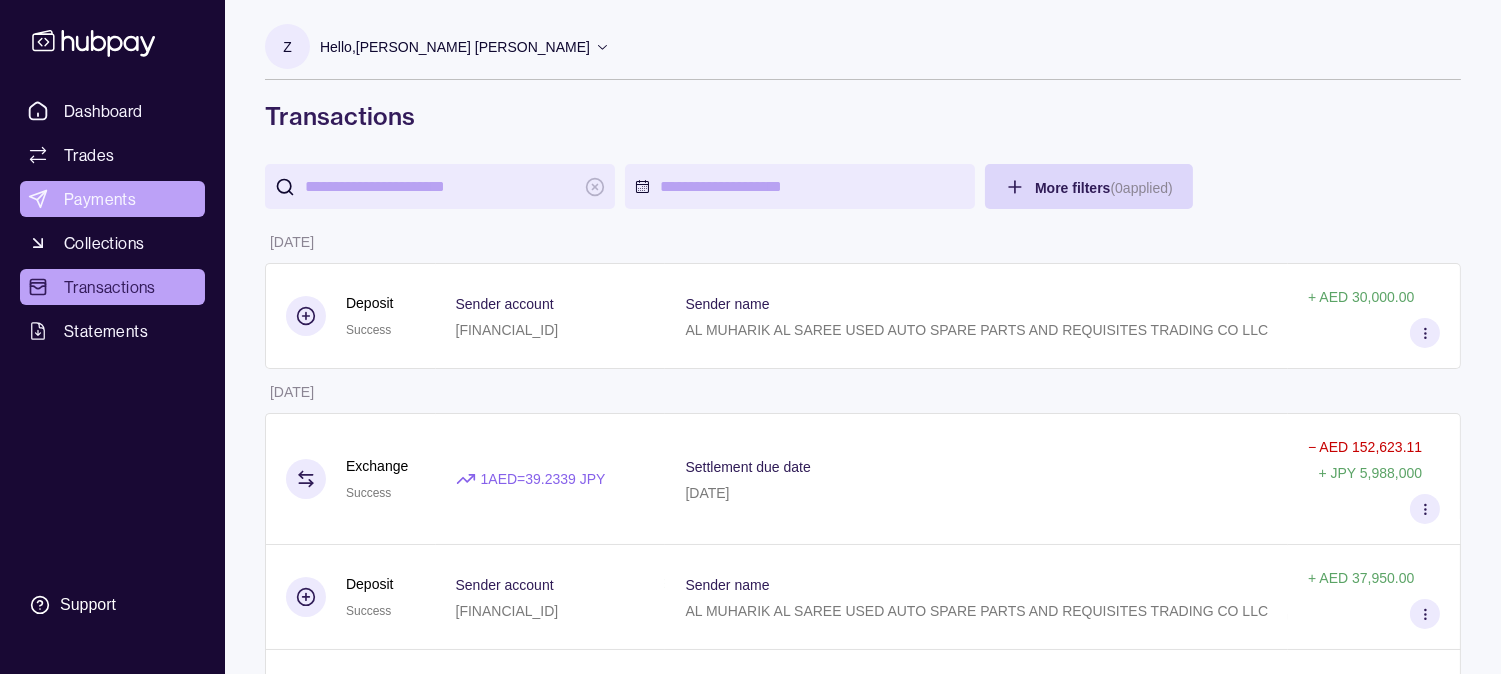click on "Payments" at bounding box center [112, 199] 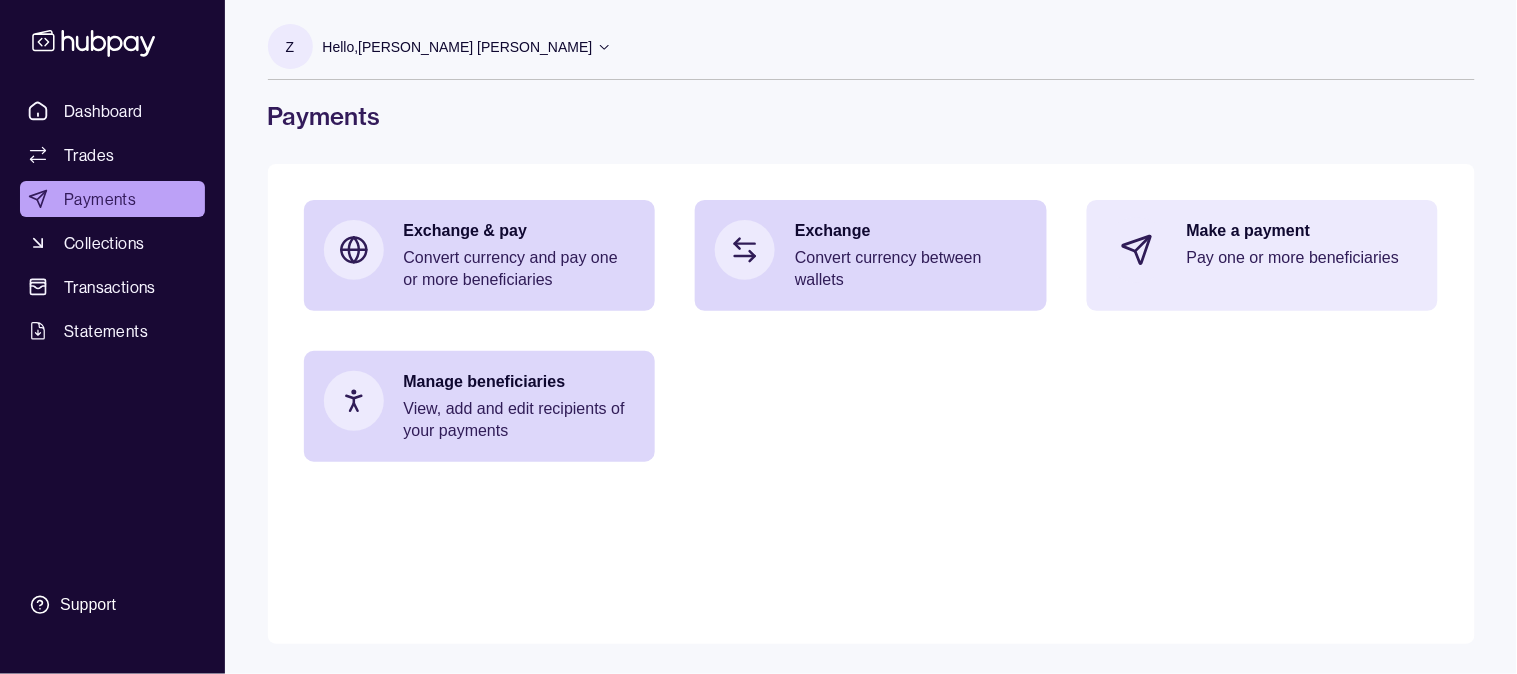 click on "Pay one or more beneficiaries" at bounding box center [1303, 258] 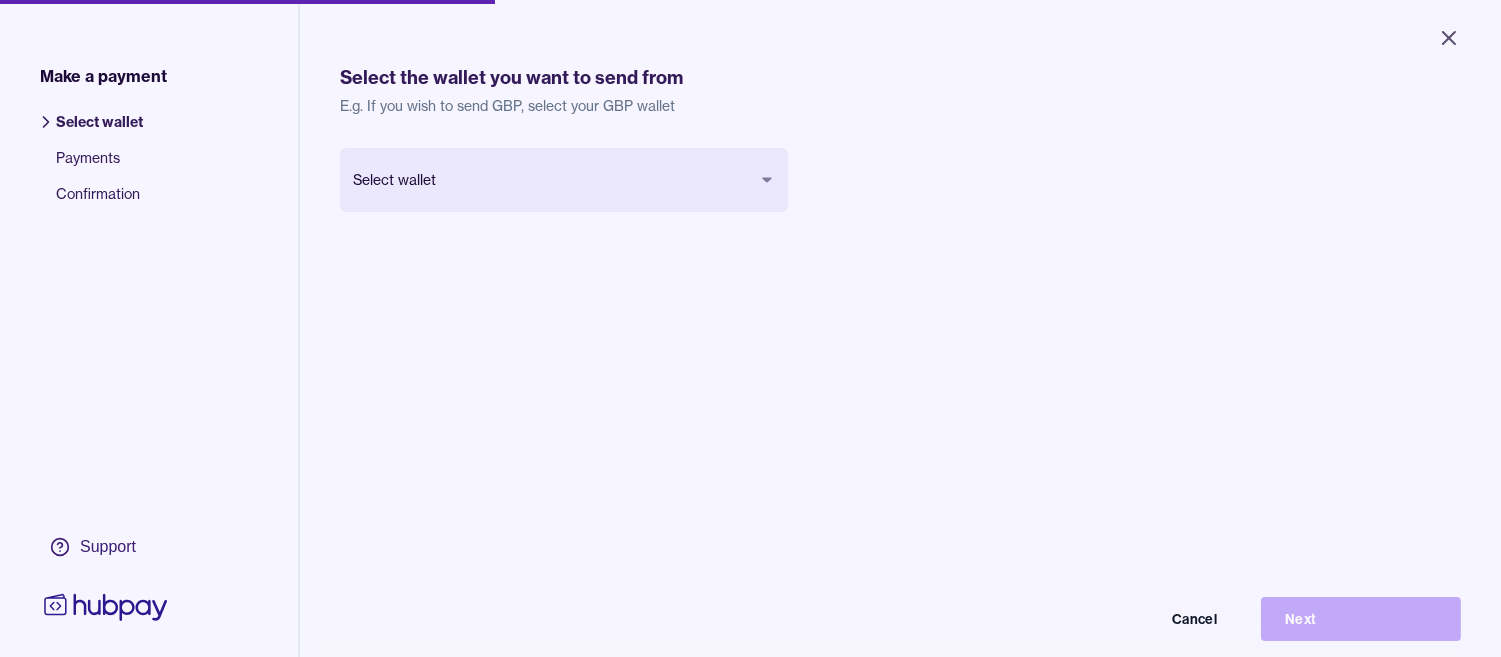 click on "Close Make a payment Select wallet Payments Confirmation Support Select the wallet you want to send from E.g. If you wish to send GBP, select your GBP wallet Select wallet Cancel Next Make a payment | Hubpay" at bounding box center [750, 328] 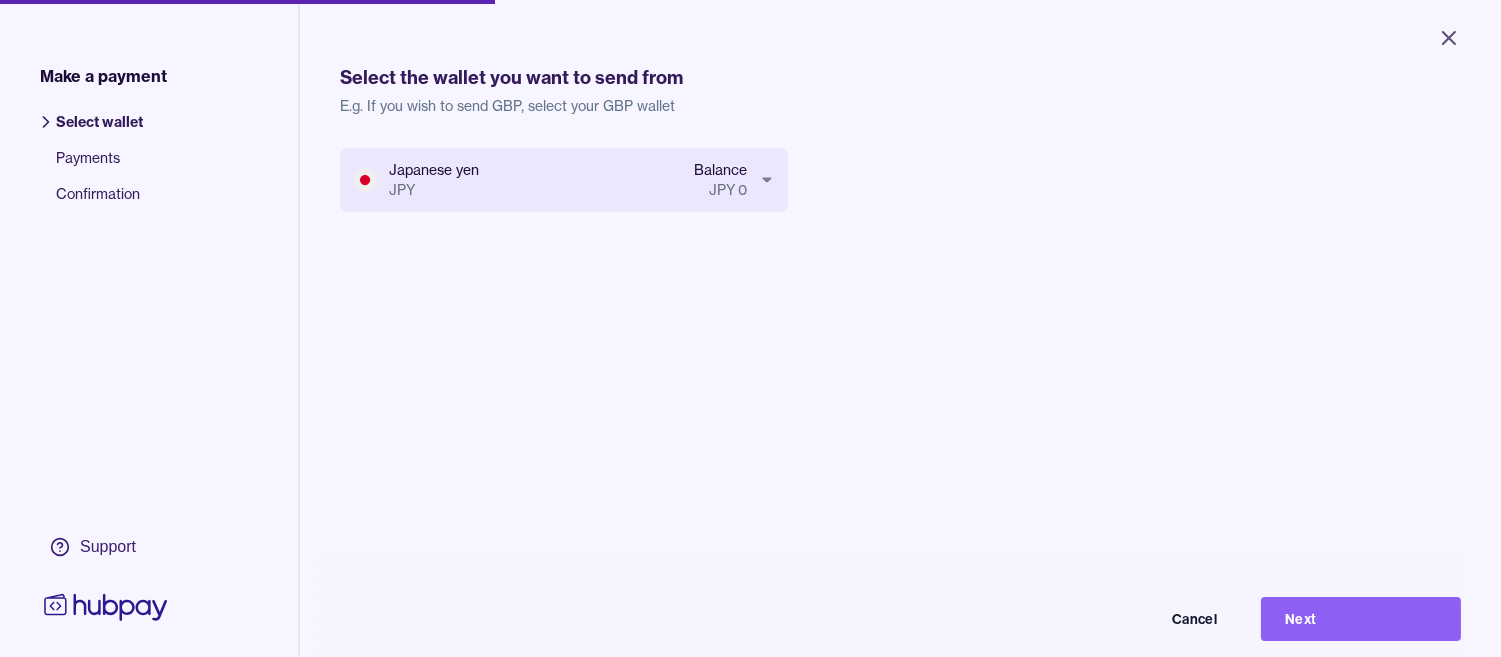 click on "Close Make a payment Select wallet Payments Confirmation Support Select the wallet you want to send from E.g. If you wish to send GBP, select your GBP wallet Japanese yen JPY Balance JPY 0 Cancel Next Make a payment | Hubpay" at bounding box center (750, 328) 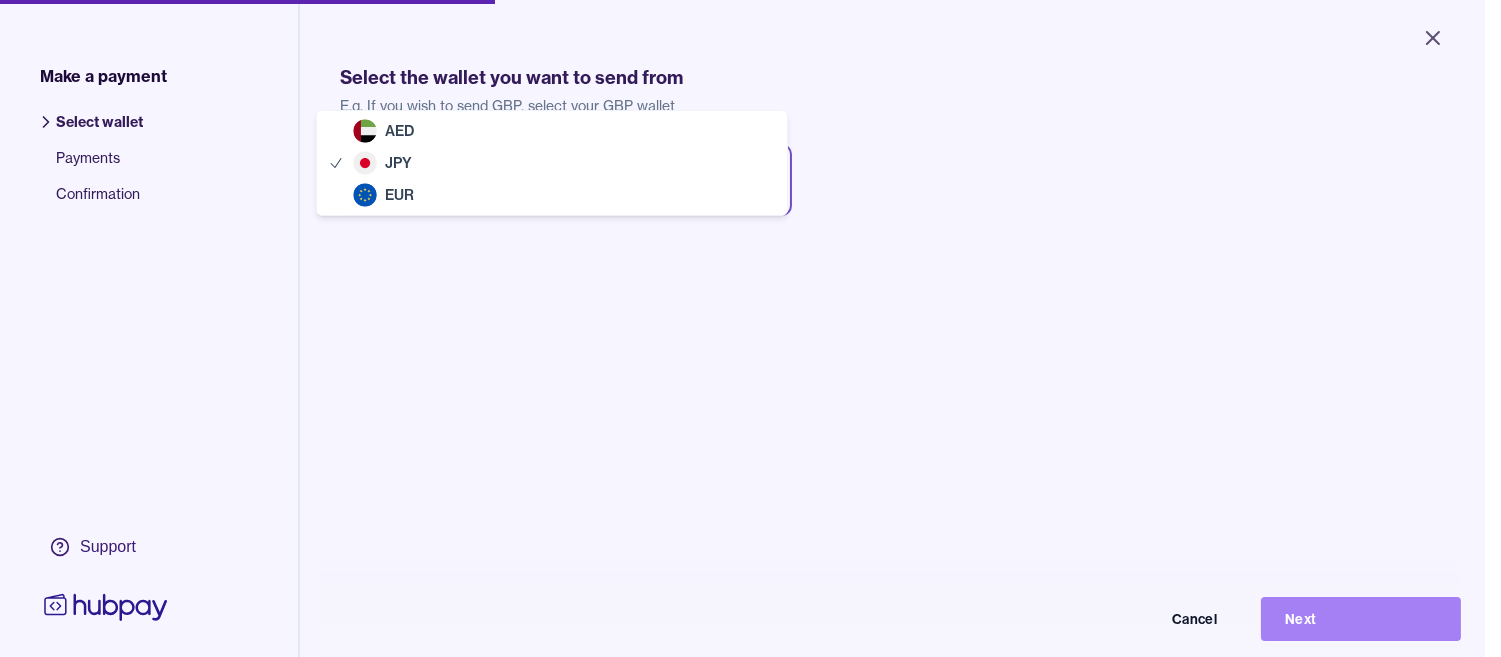 click on "Next" at bounding box center [1361, 619] 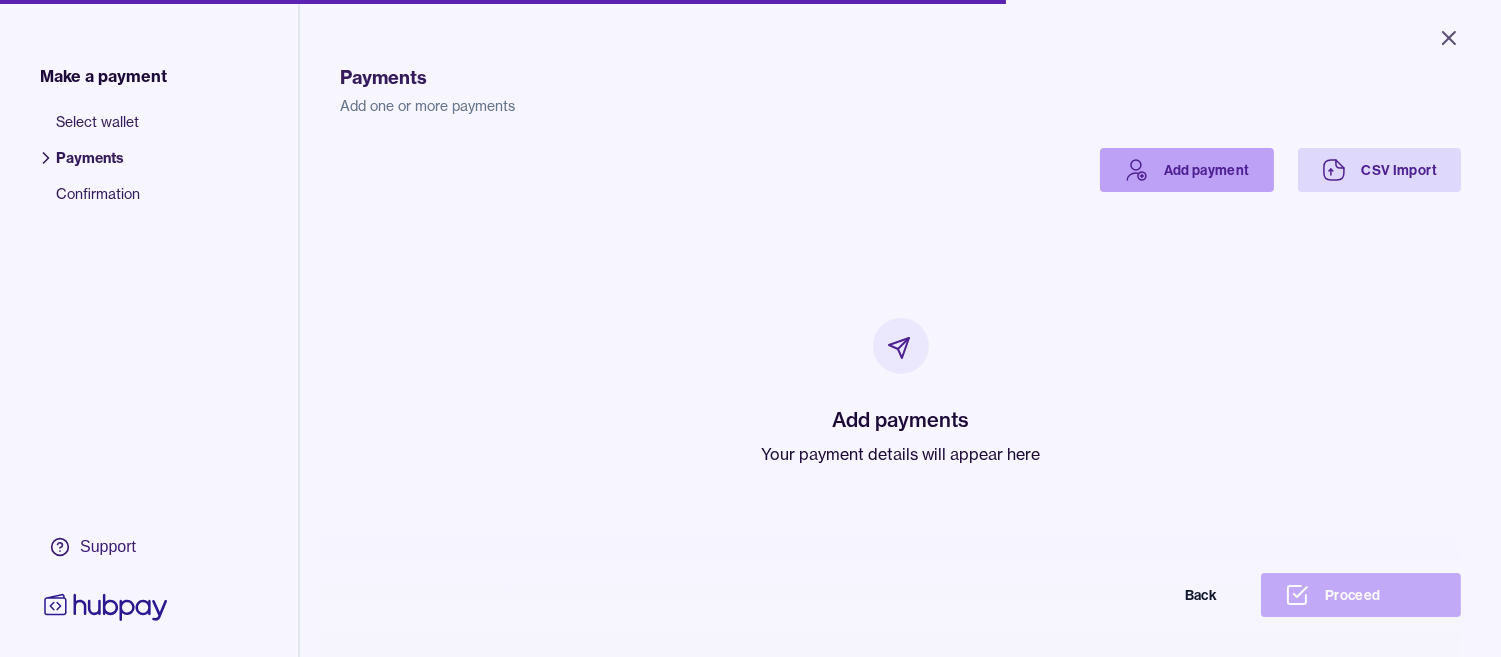 click on "Add payment" at bounding box center (1187, 170) 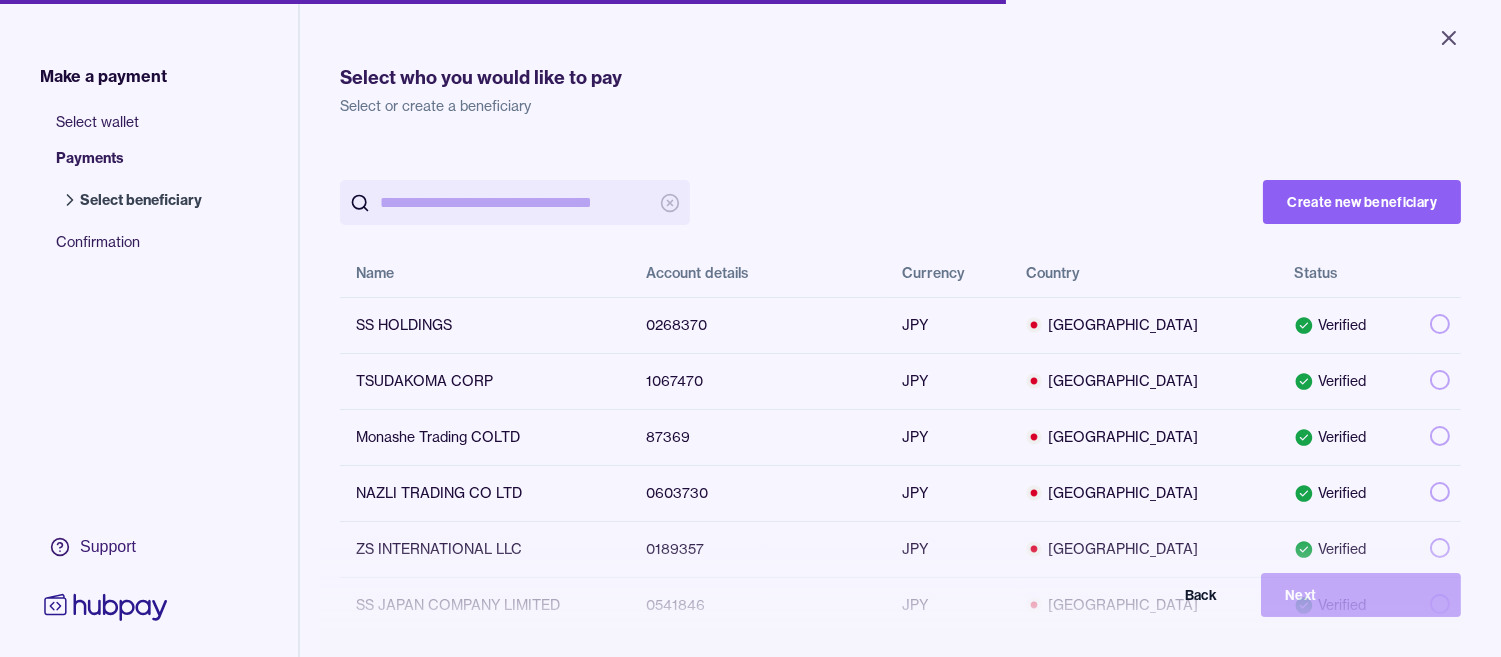 click at bounding box center (515, 202) 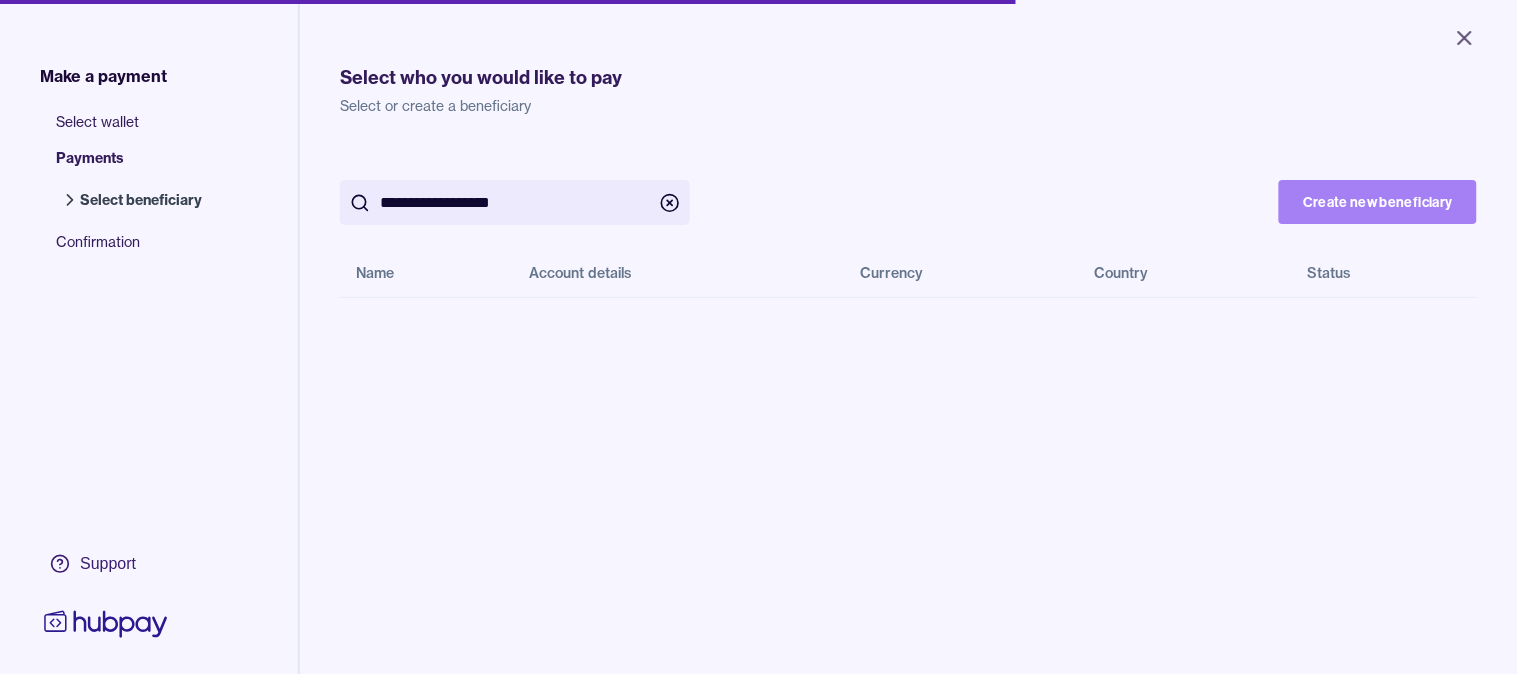 type on "**********" 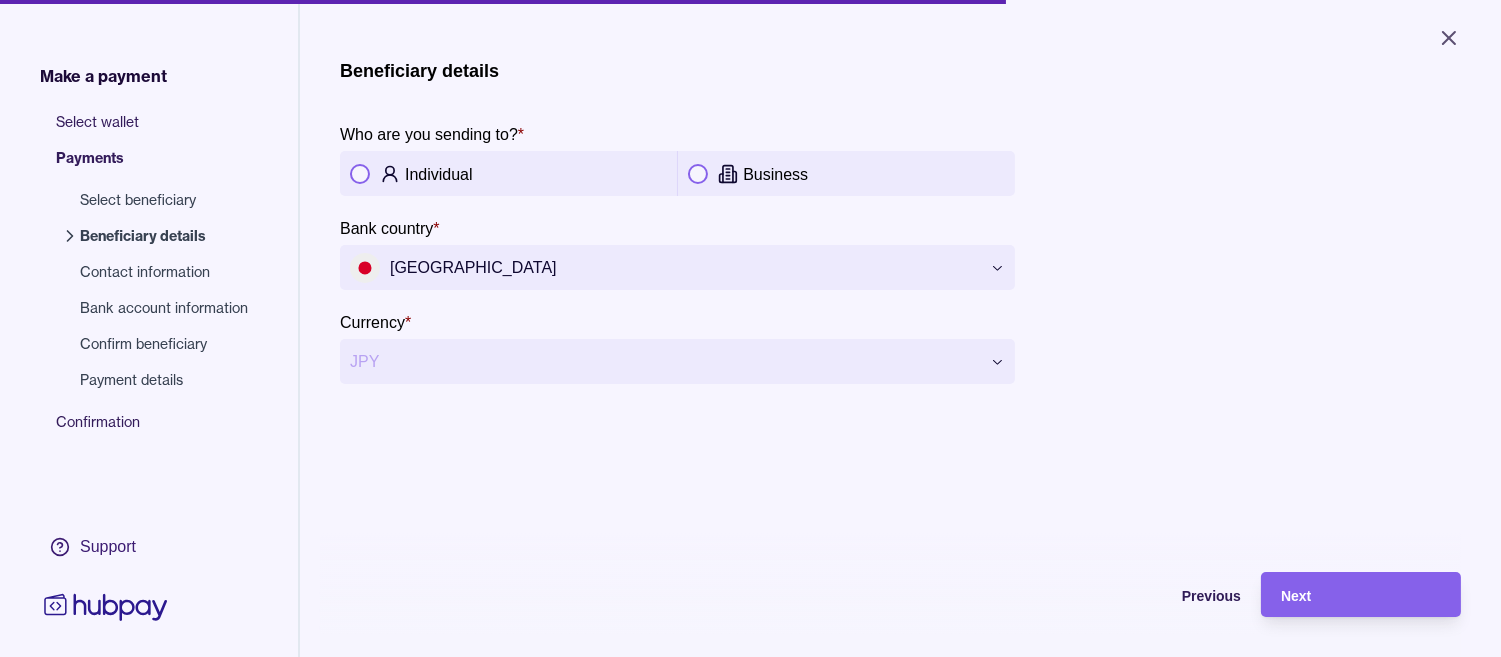 click on "Business" at bounding box center [846, 173] 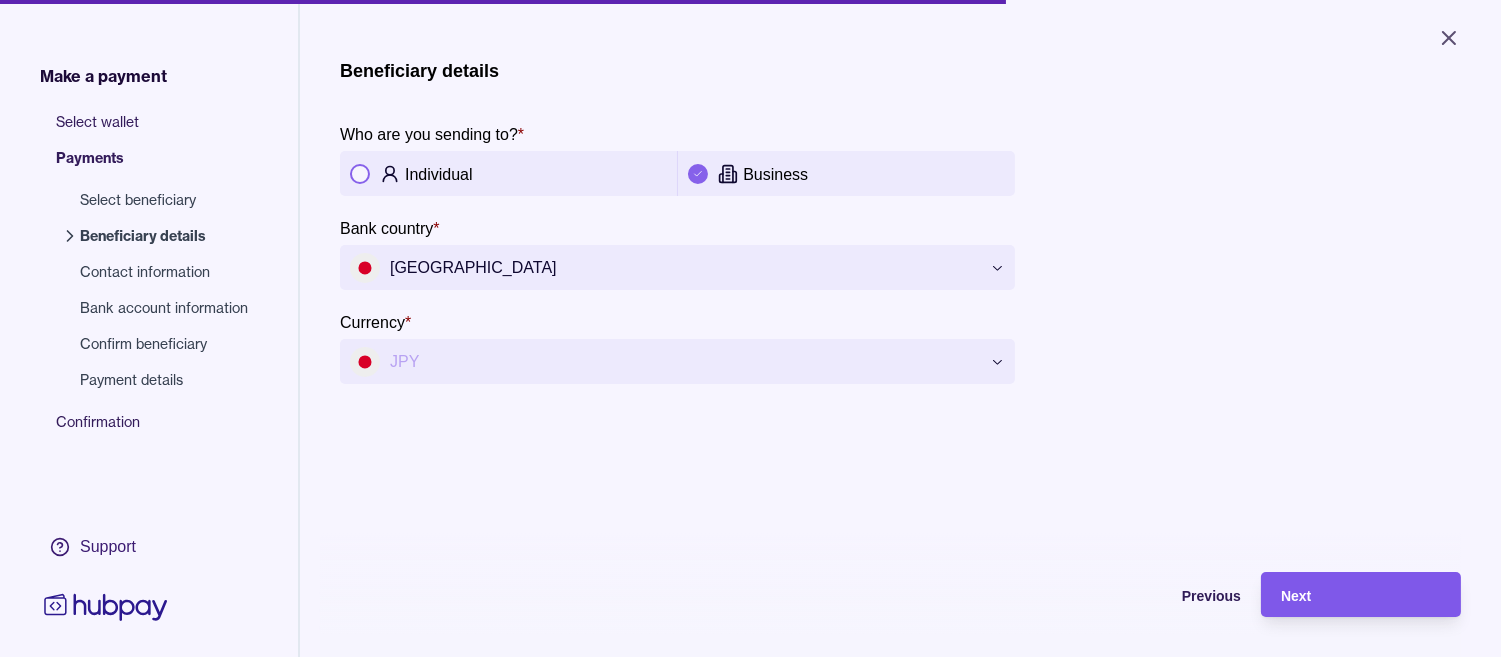 drag, startPoint x: 1381, startPoint y: 603, endPoint x: 1360, endPoint y: 603, distance: 21 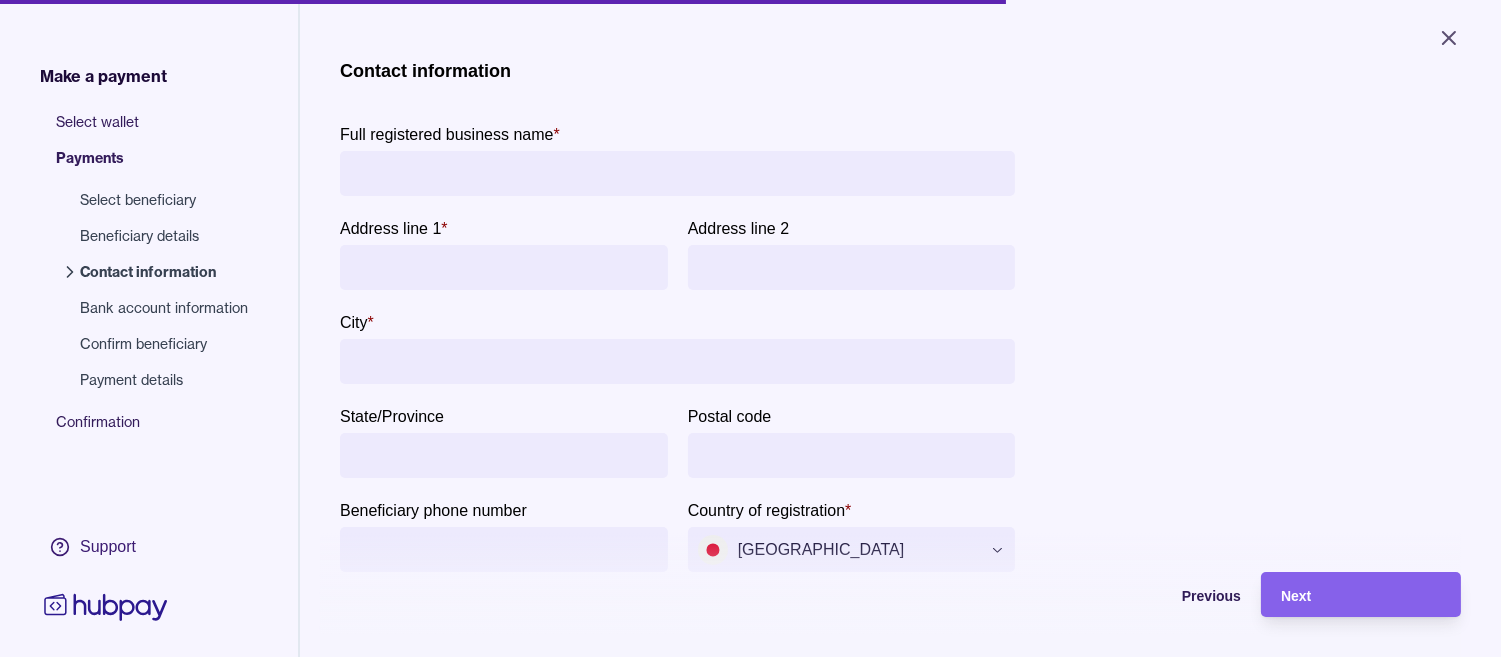 click on "Full registered business name  *" at bounding box center (677, 173) 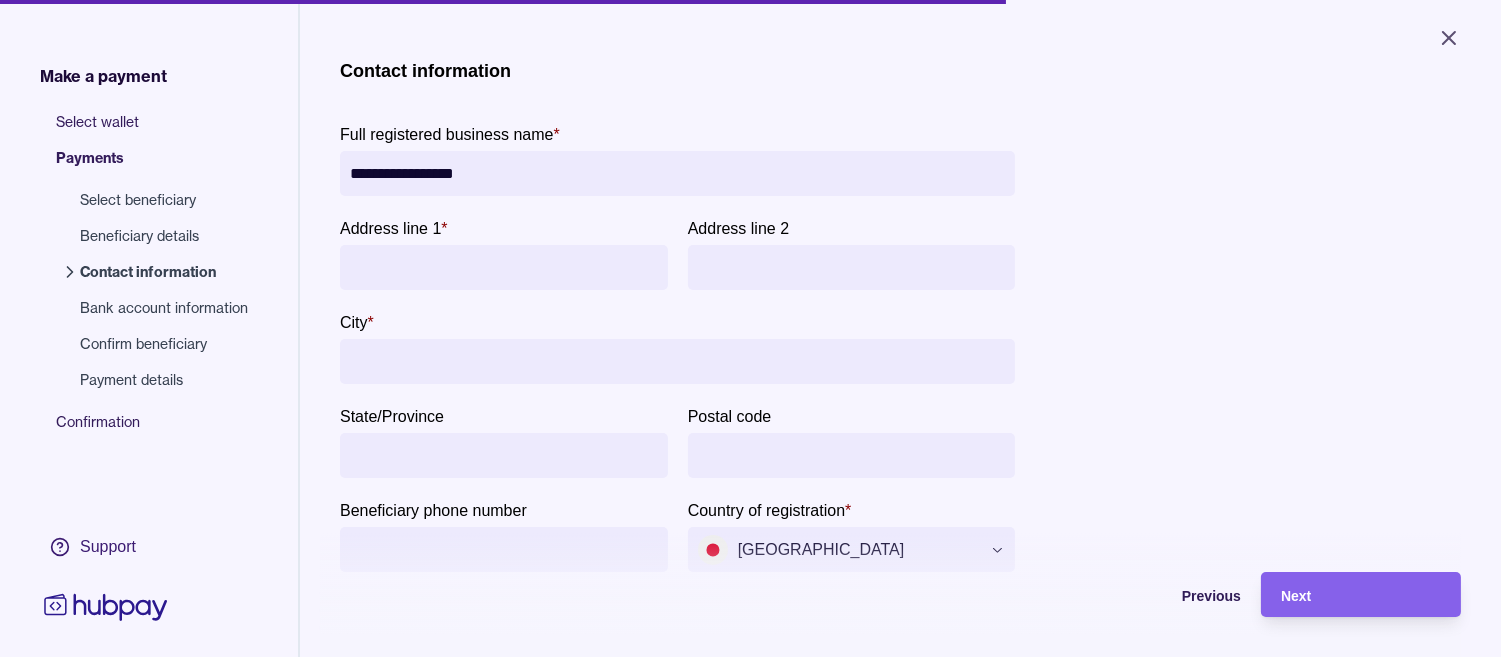 type on "**********" 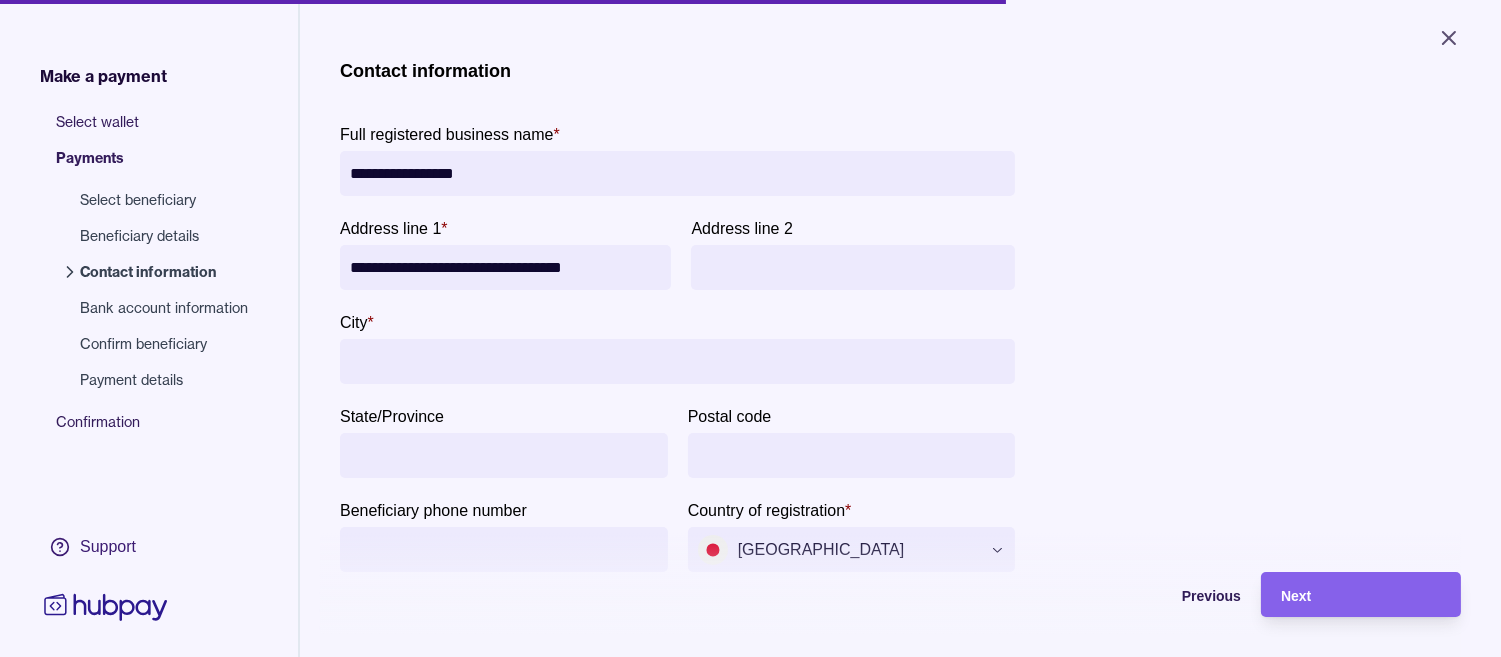 scroll, scrollTop: 0, scrollLeft: 0, axis: both 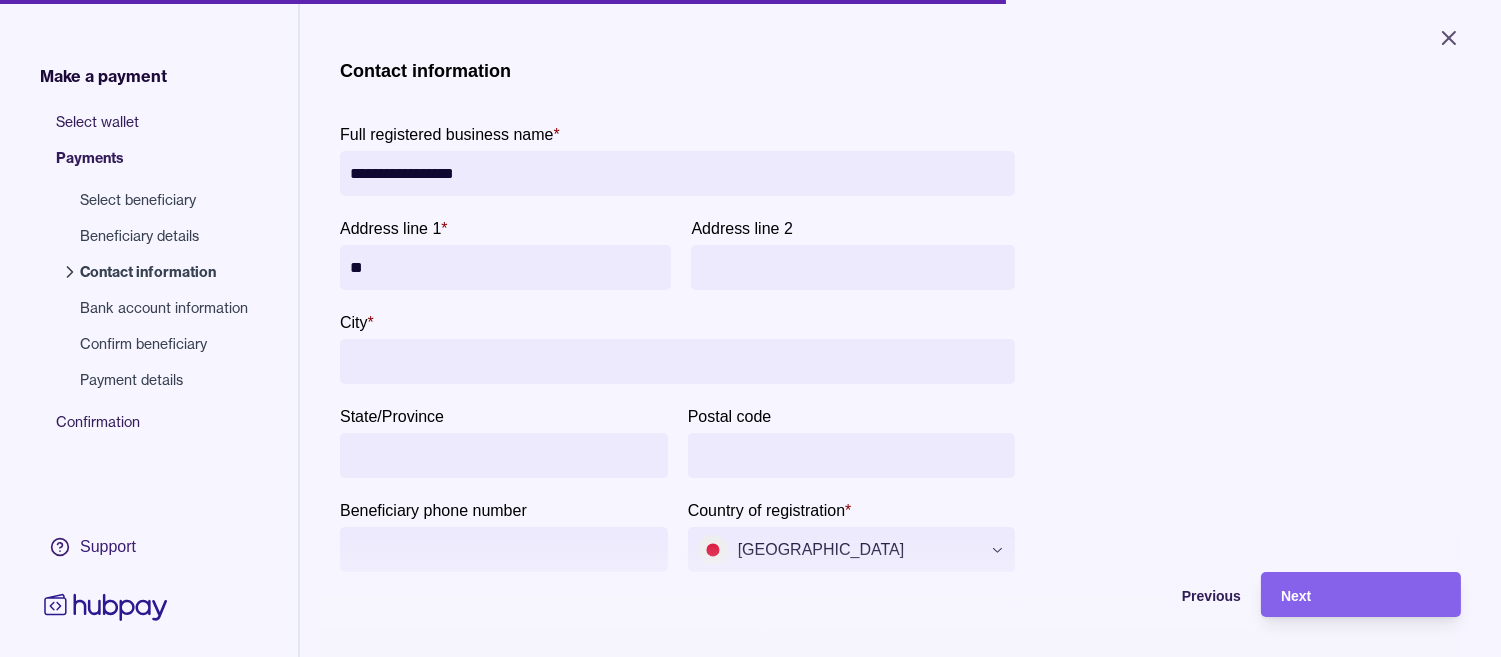 type on "*" 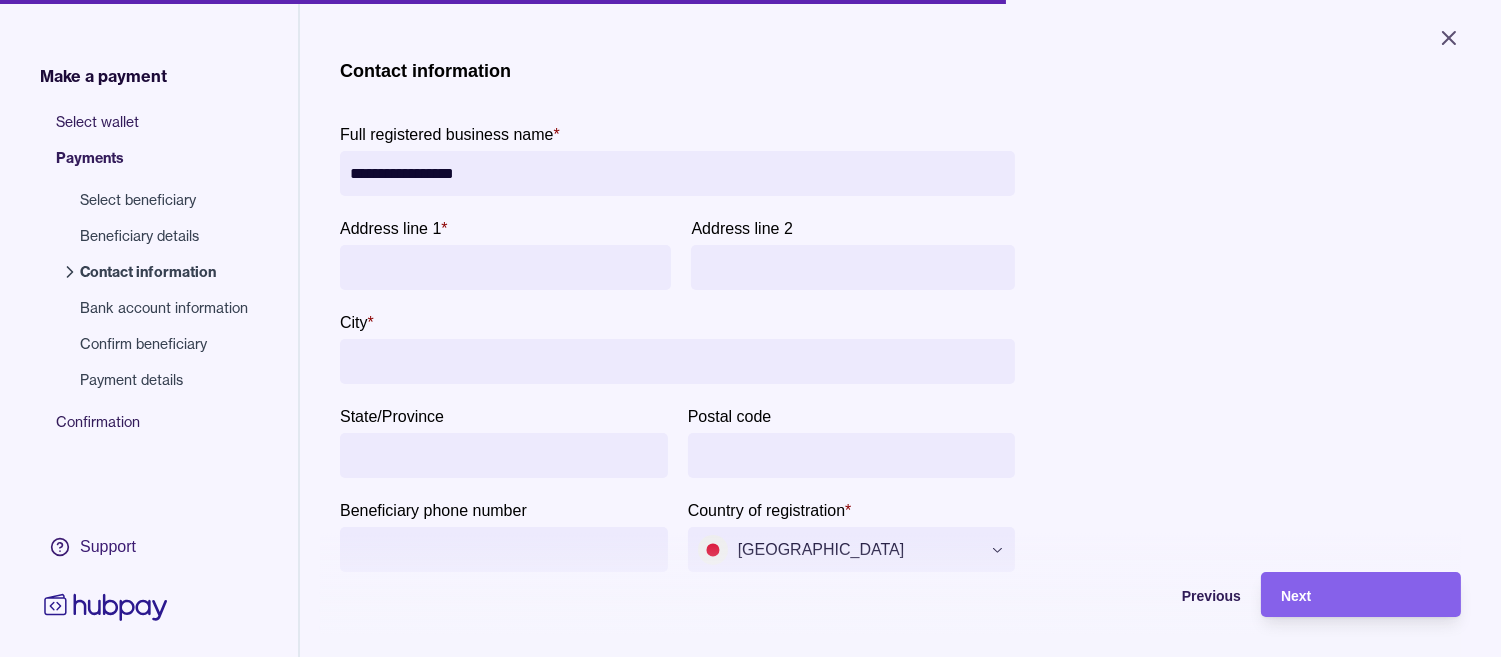 click on "Address line 1  *" at bounding box center (505, 267) 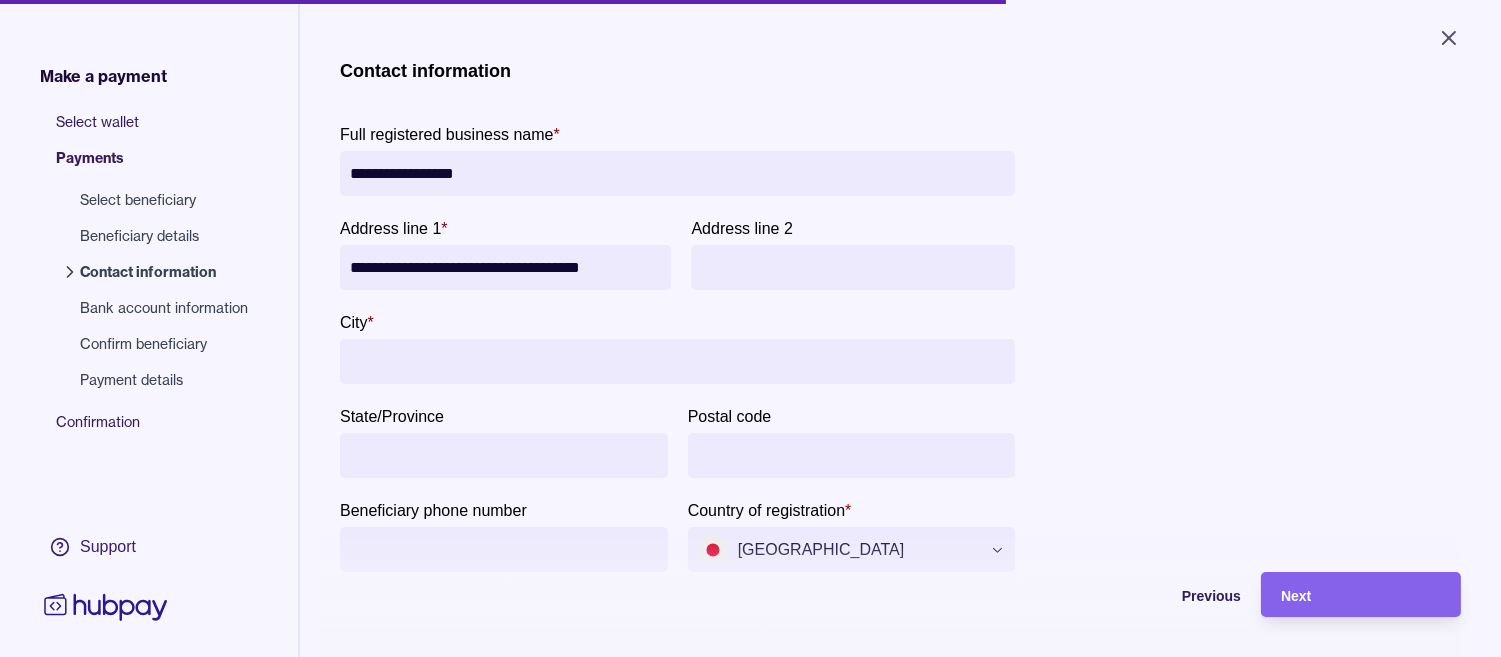 scroll, scrollTop: 0, scrollLeft: 33, axis: horizontal 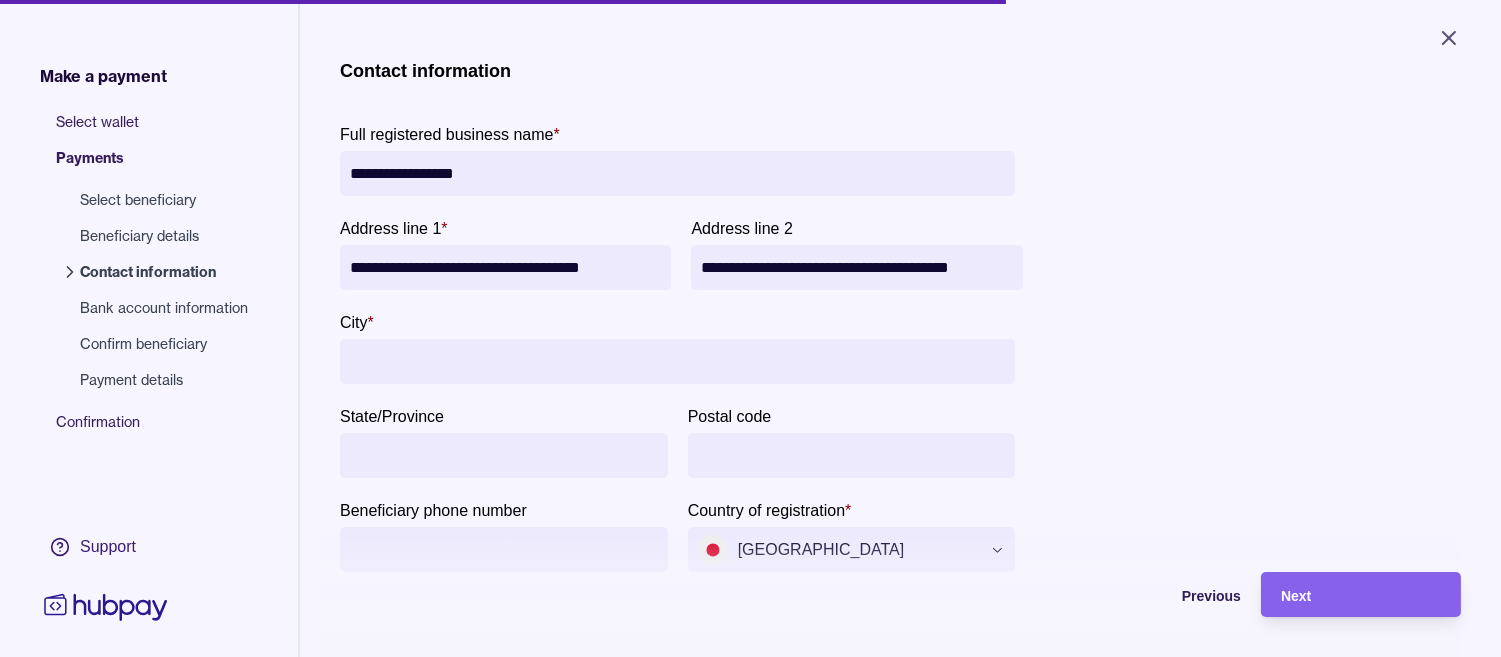 type on "**********" 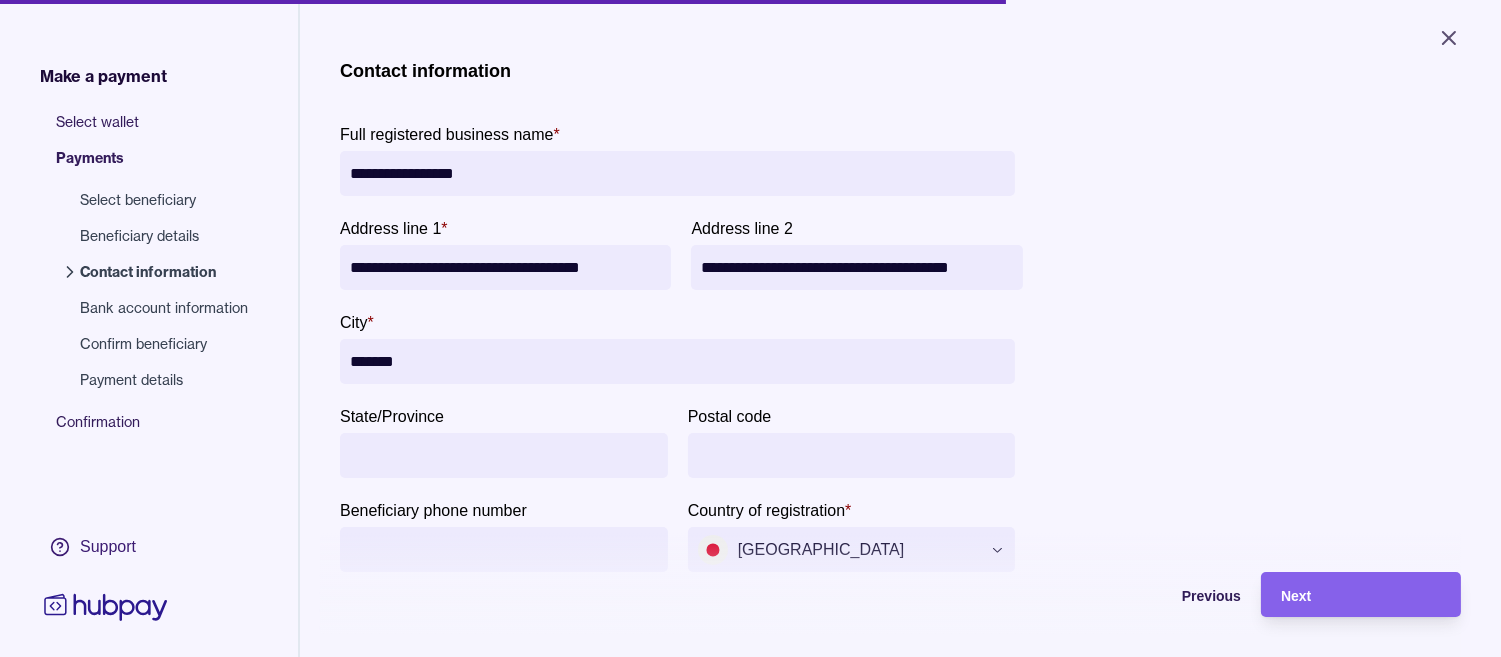 type on "*******" 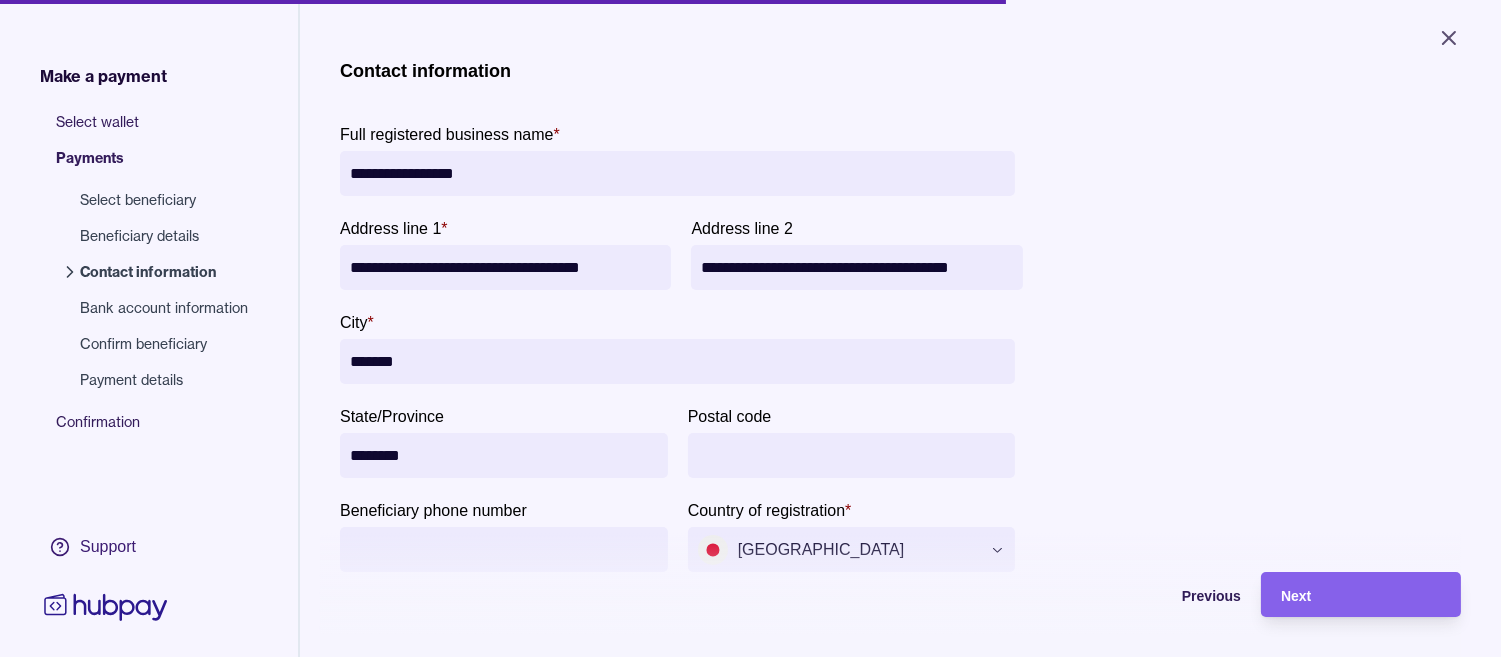 type on "********" 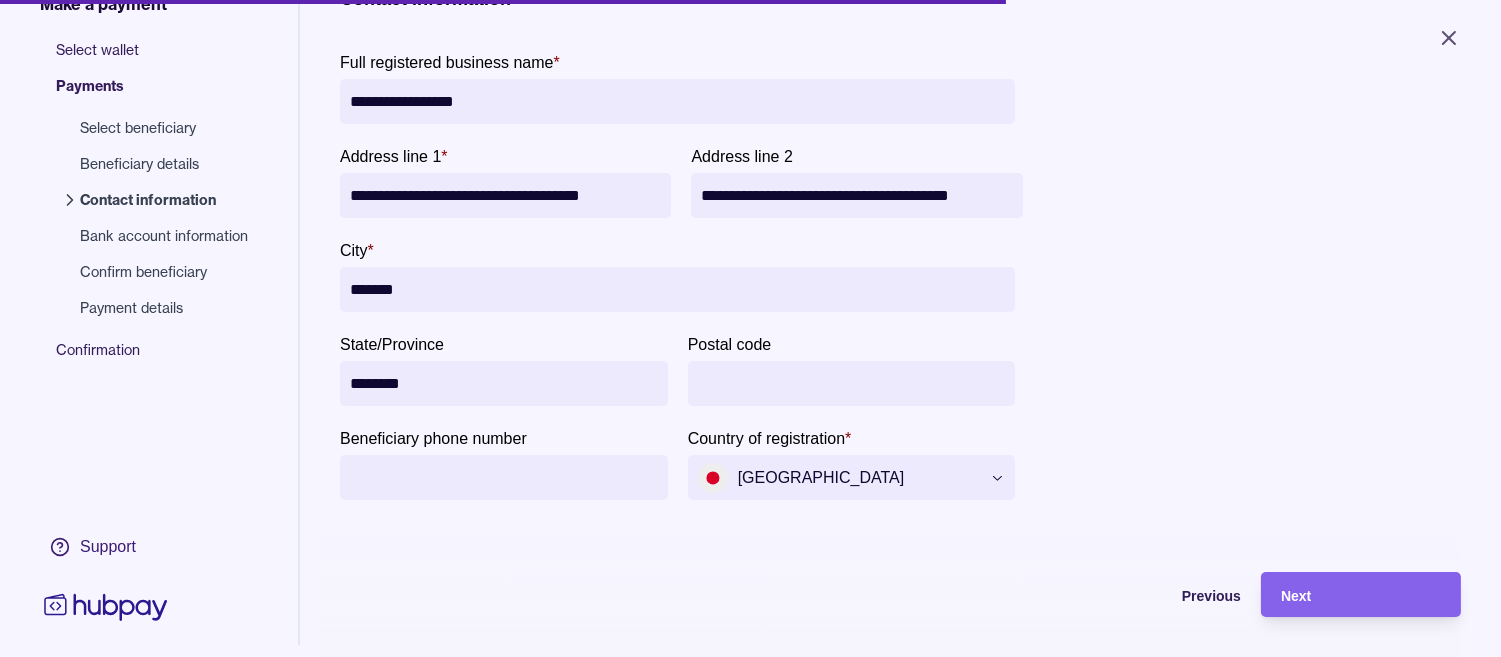 scroll, scrollTop: 111, scrollLeft: 0, axis: vertical 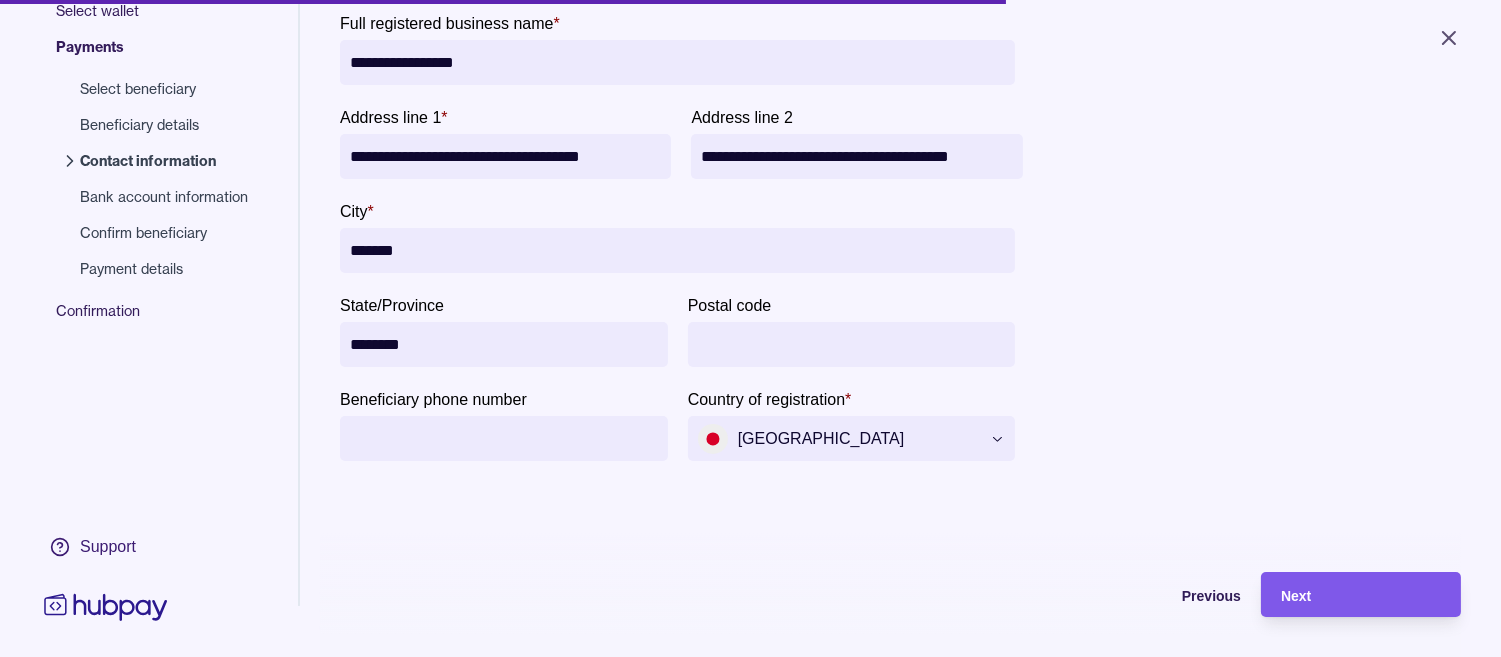 click on "Next" at bounding box center [1361, 595] 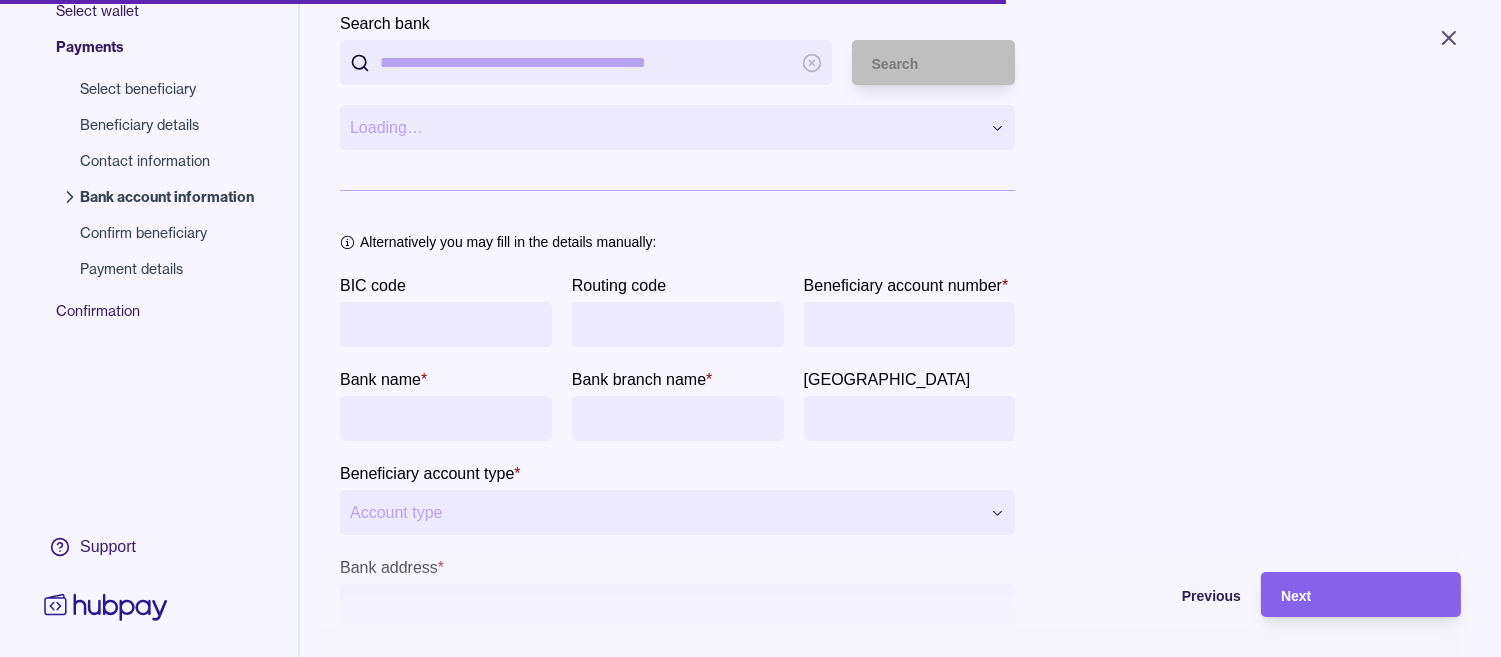 click on "BIC code" at bounding box center (446, 324) 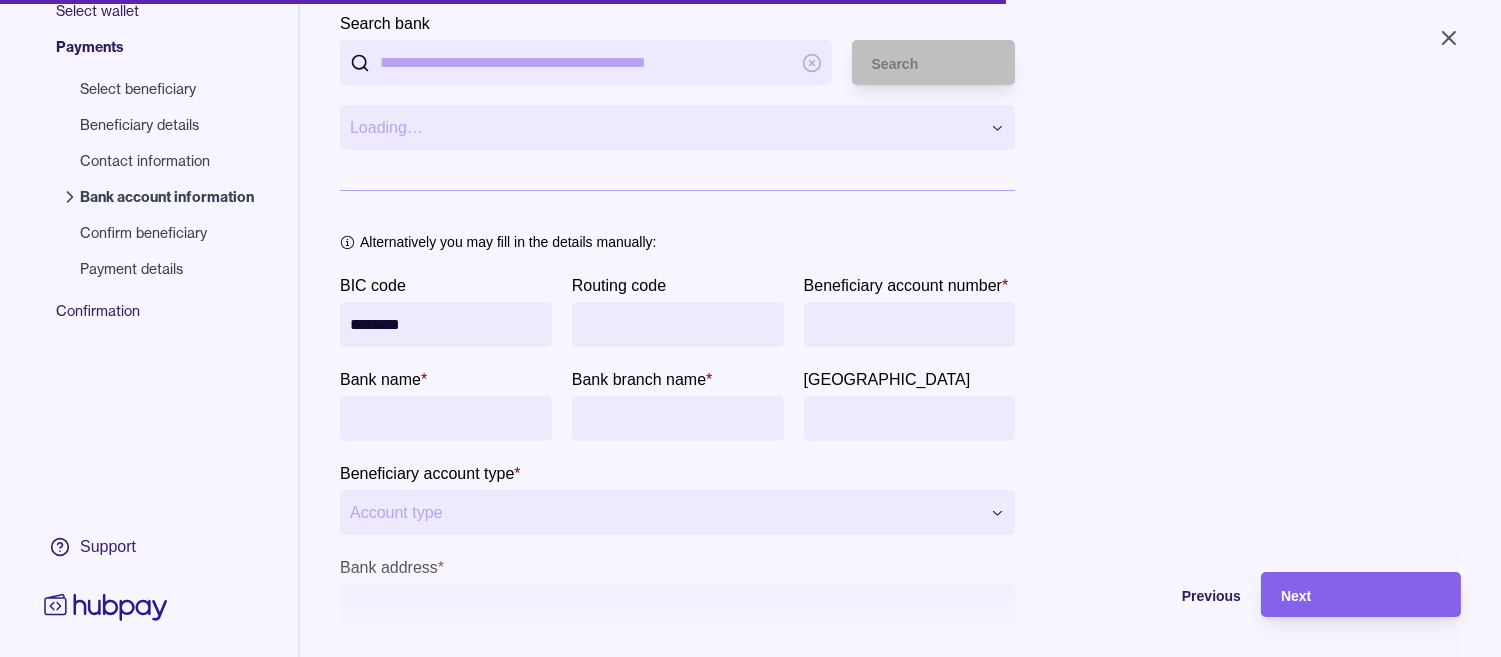 click on "********" at bounding box center [446, 324] 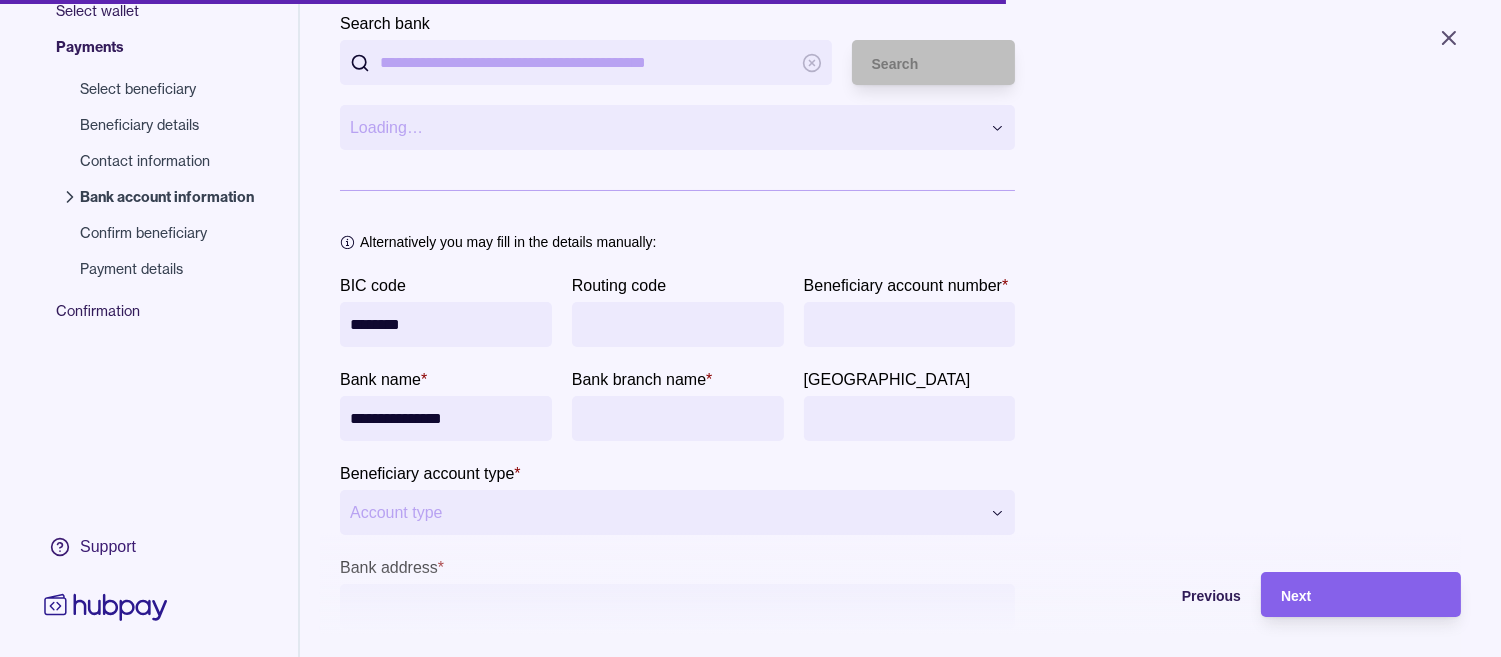 type on "**********" 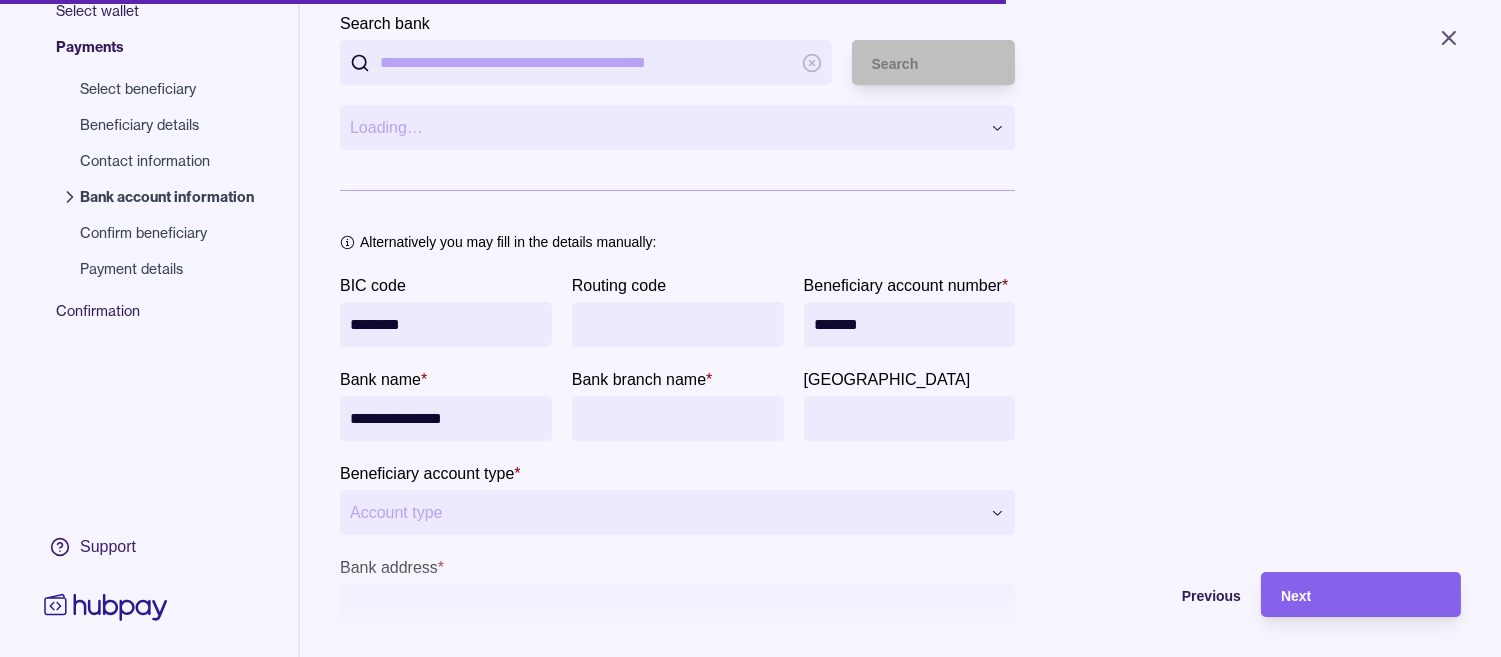 type on "*******" 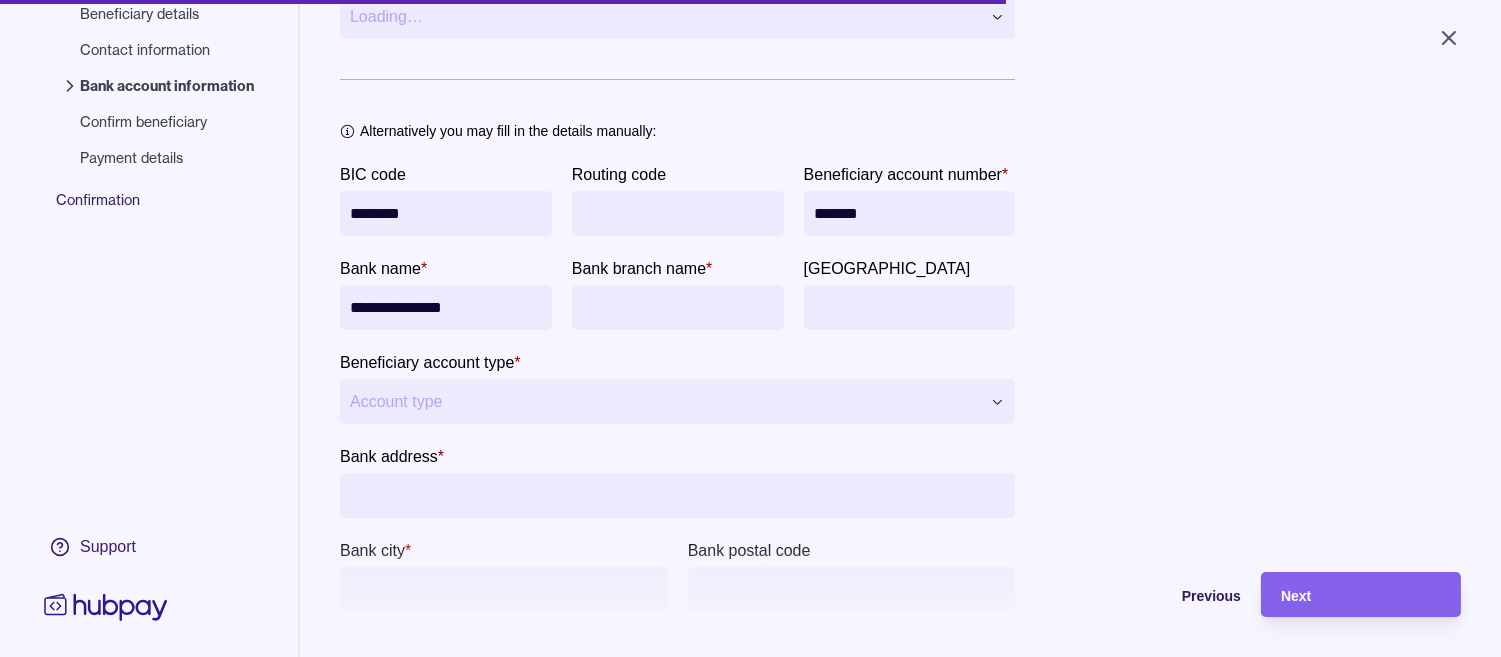 click on "Bank address  *" at bounding box center [677, 495] 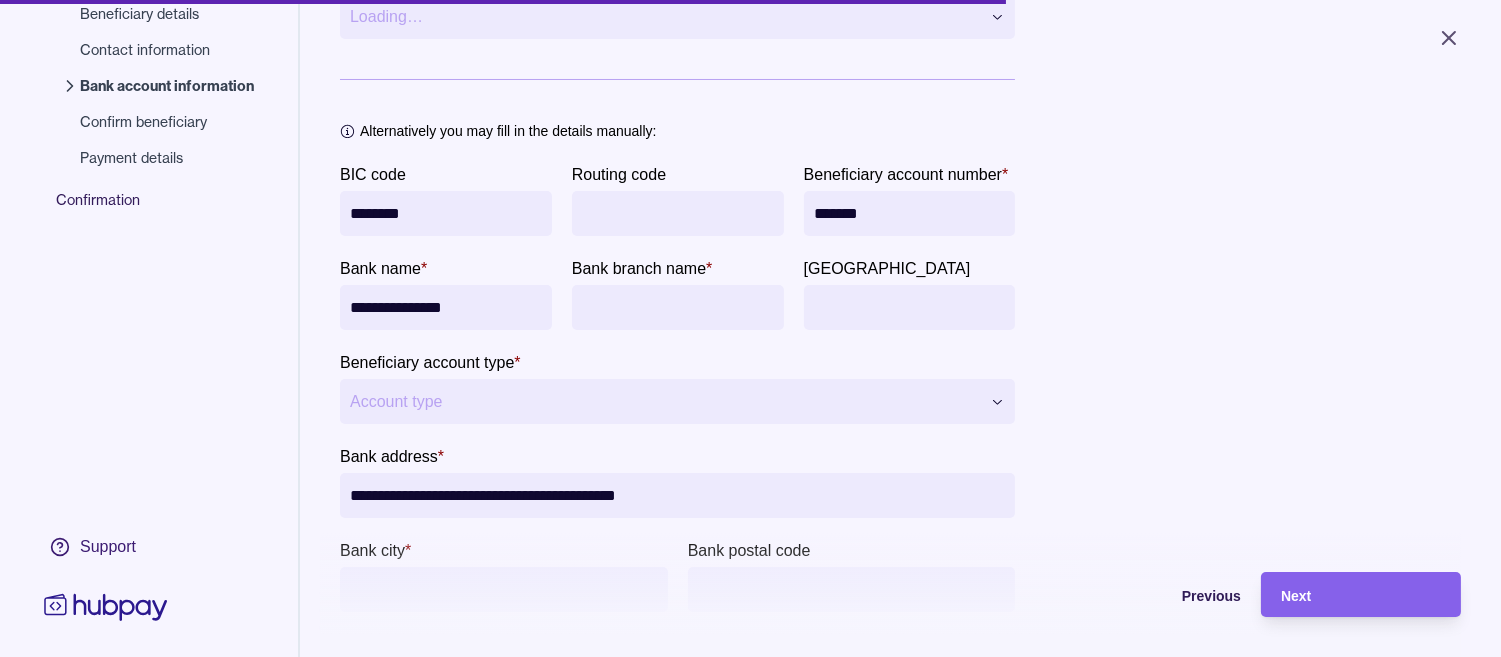 drag, startPoint x: 523, startPoint y: 587, endPoint x: 460, endPoint y: 602, distance: 64.7611 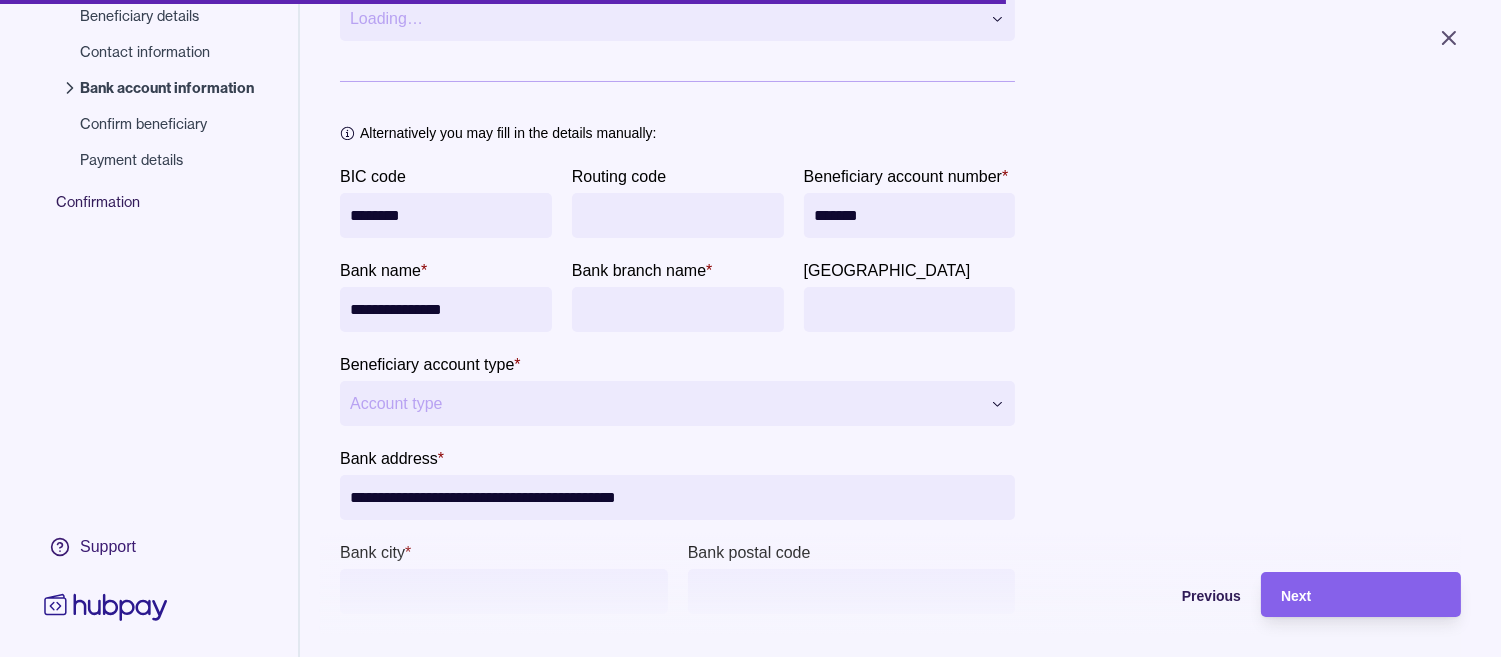 scroll, scrollTop: 222, scrollLeft: 0, axis: vertical 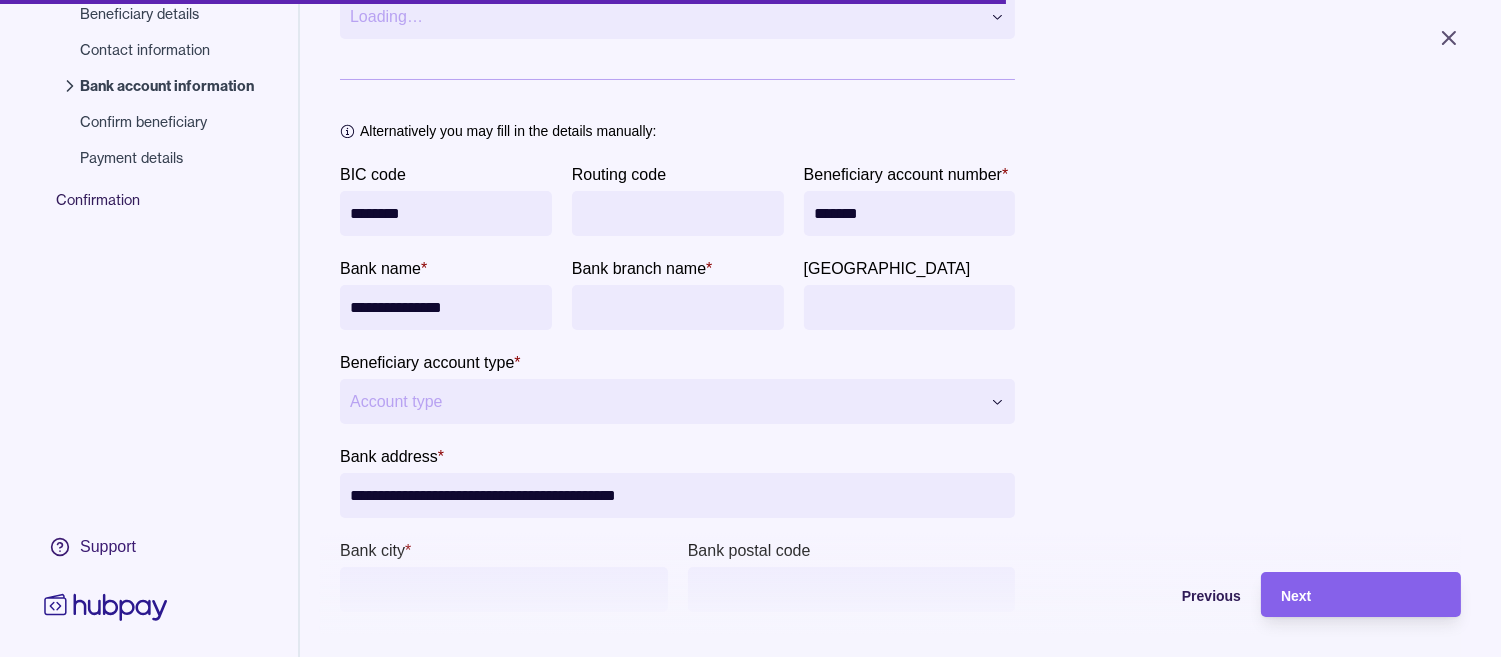 type on "**********" 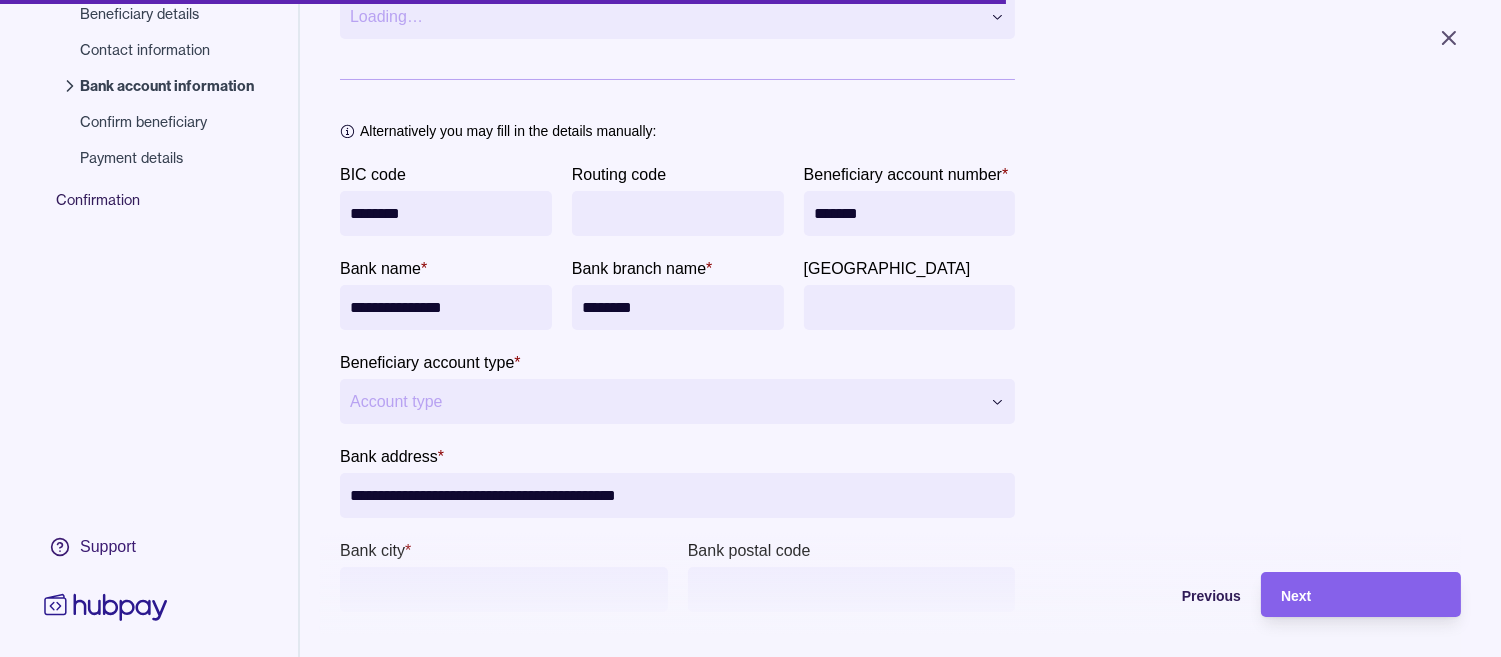 type on "*******" 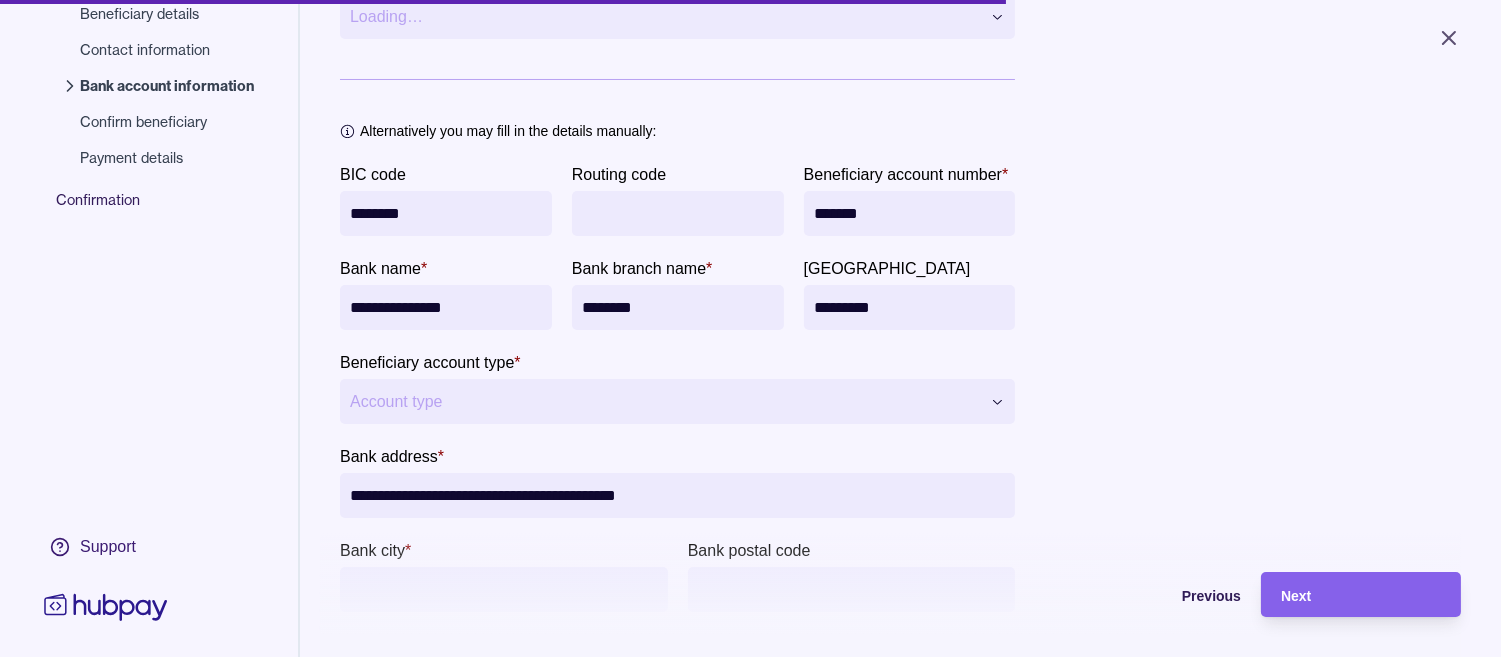 type on "********" 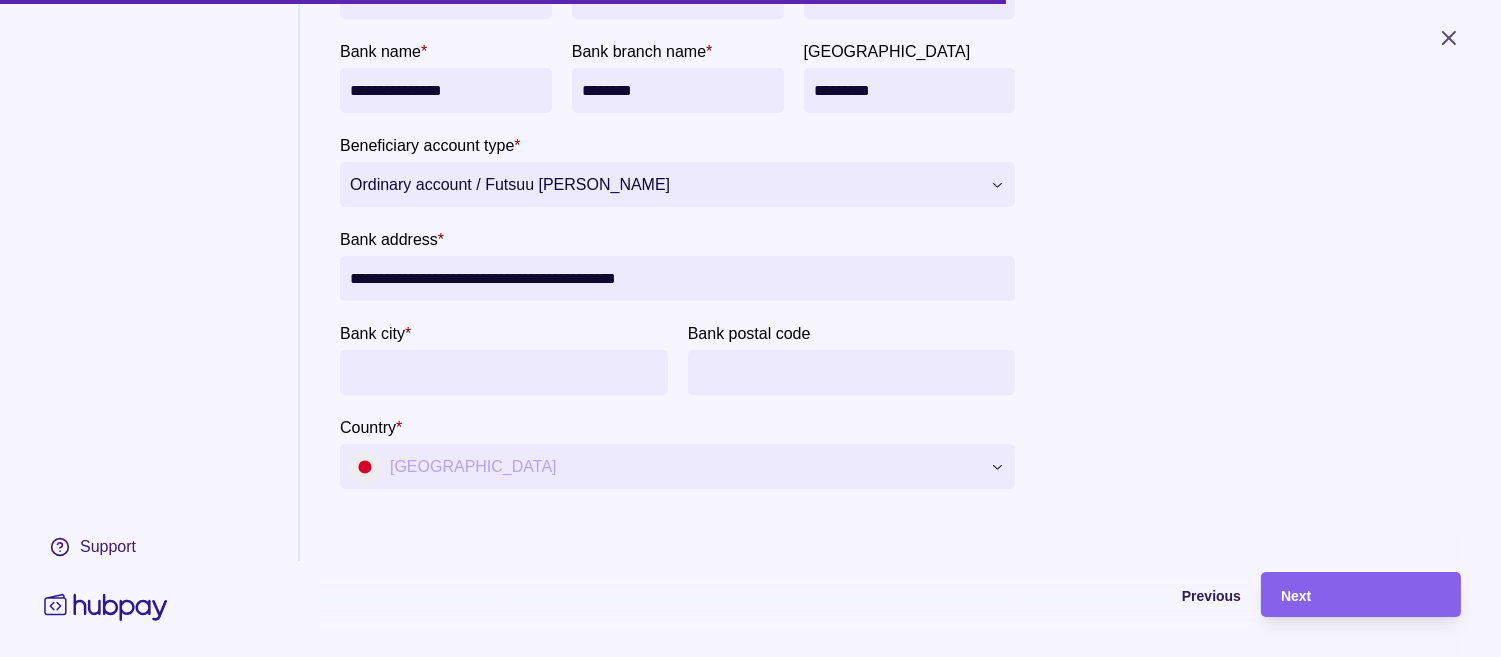 scroll, scrollTop: 515, scrollLeft: 0, axis: vertical 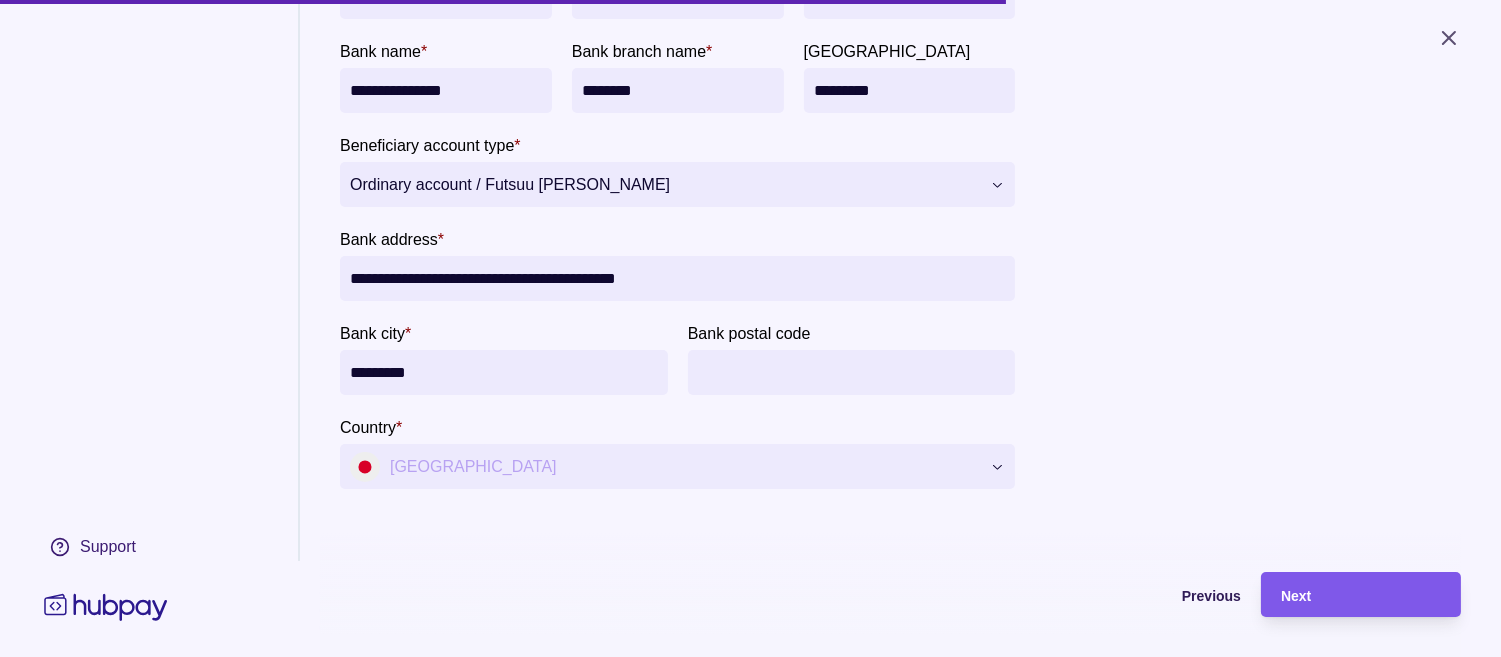 type on "********" 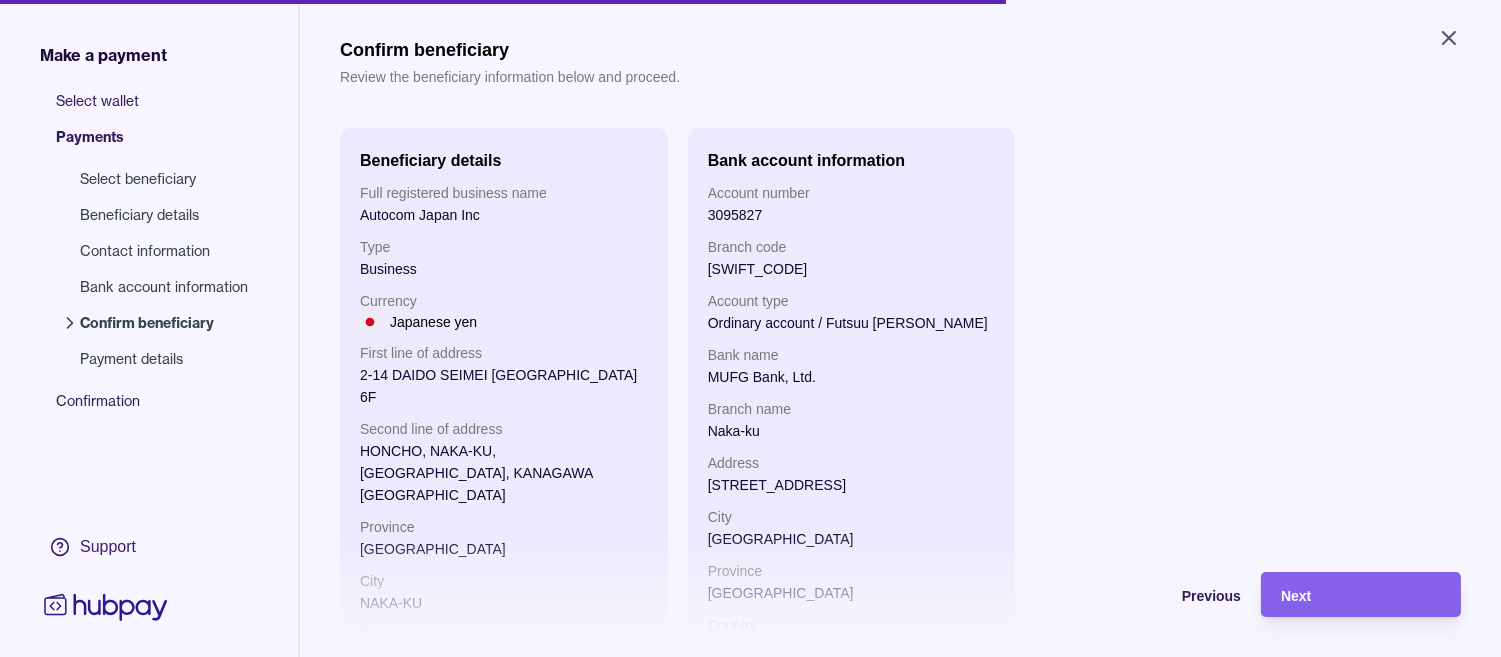 scroll, scrollTop: 0, scrollLeft: 0, axis: both 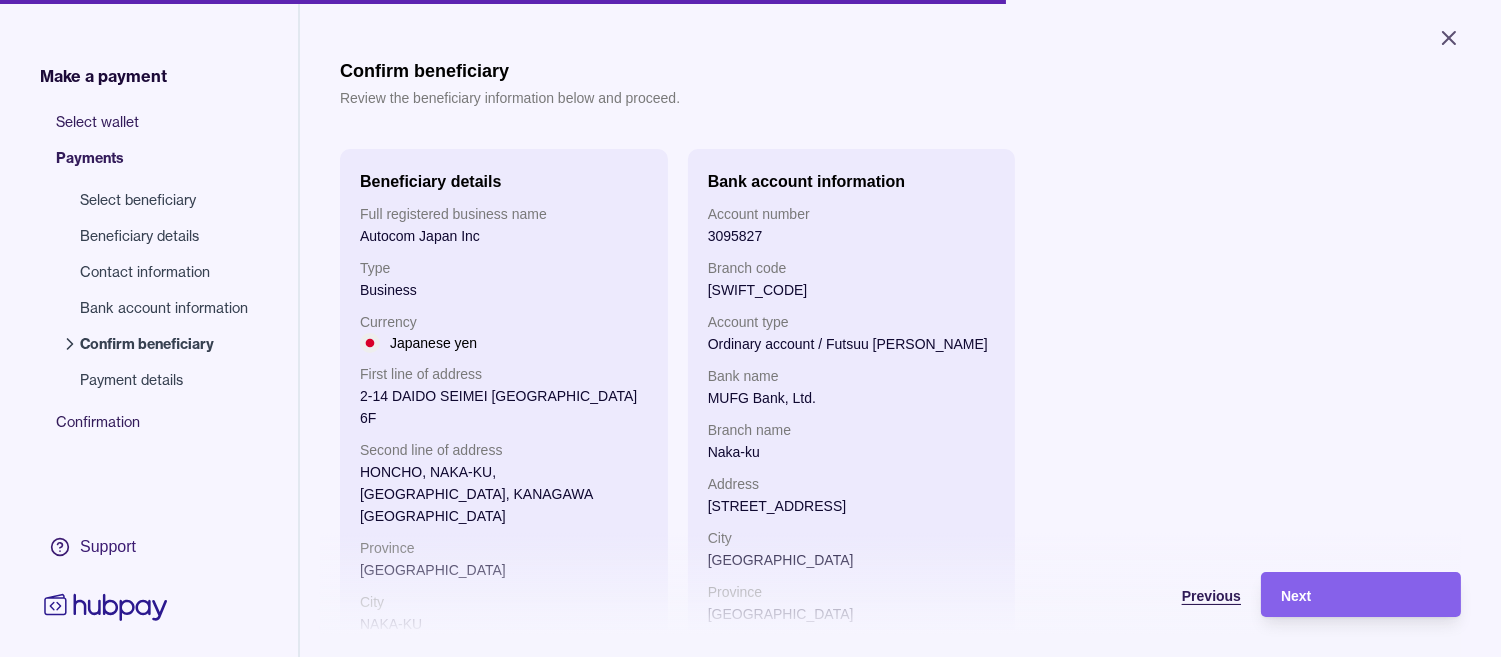 click on "Previous" at bounding box center [1141, 595] 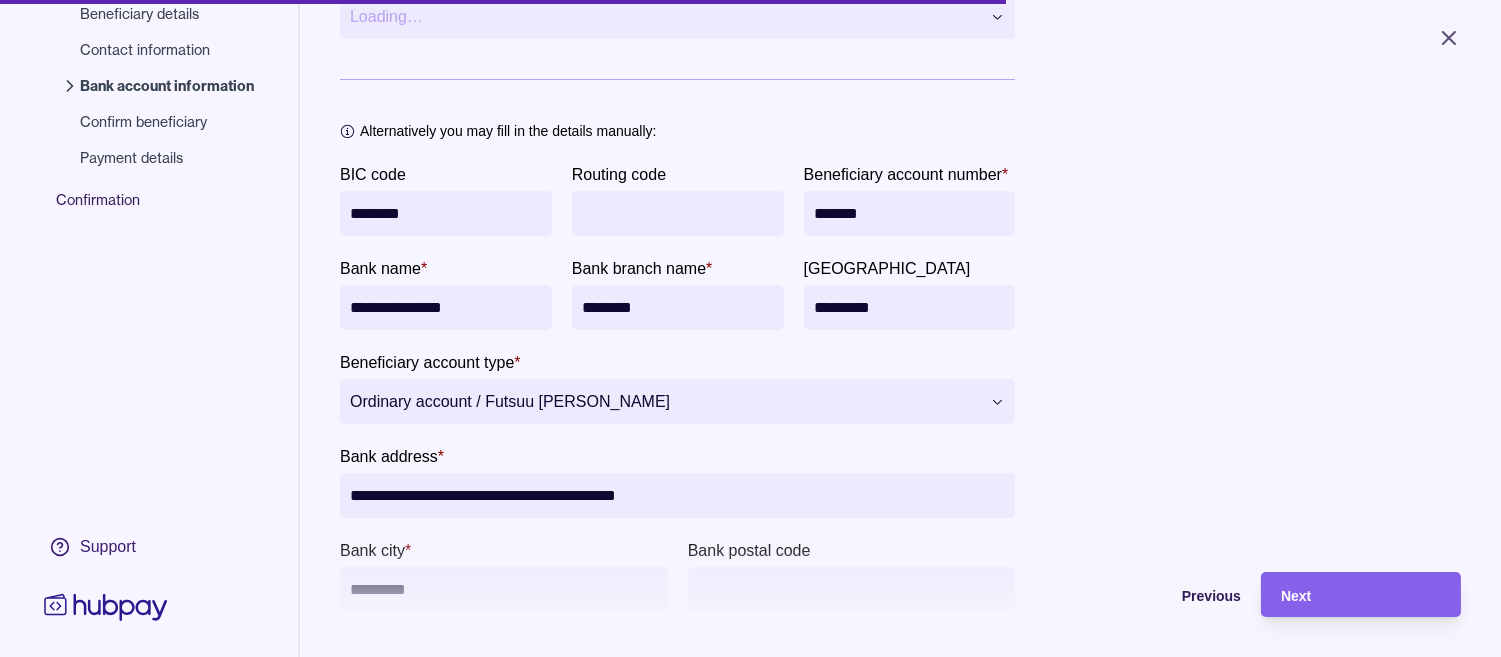 scroll, scrollTop: 333, scrollLeft: 0, axis: vertical 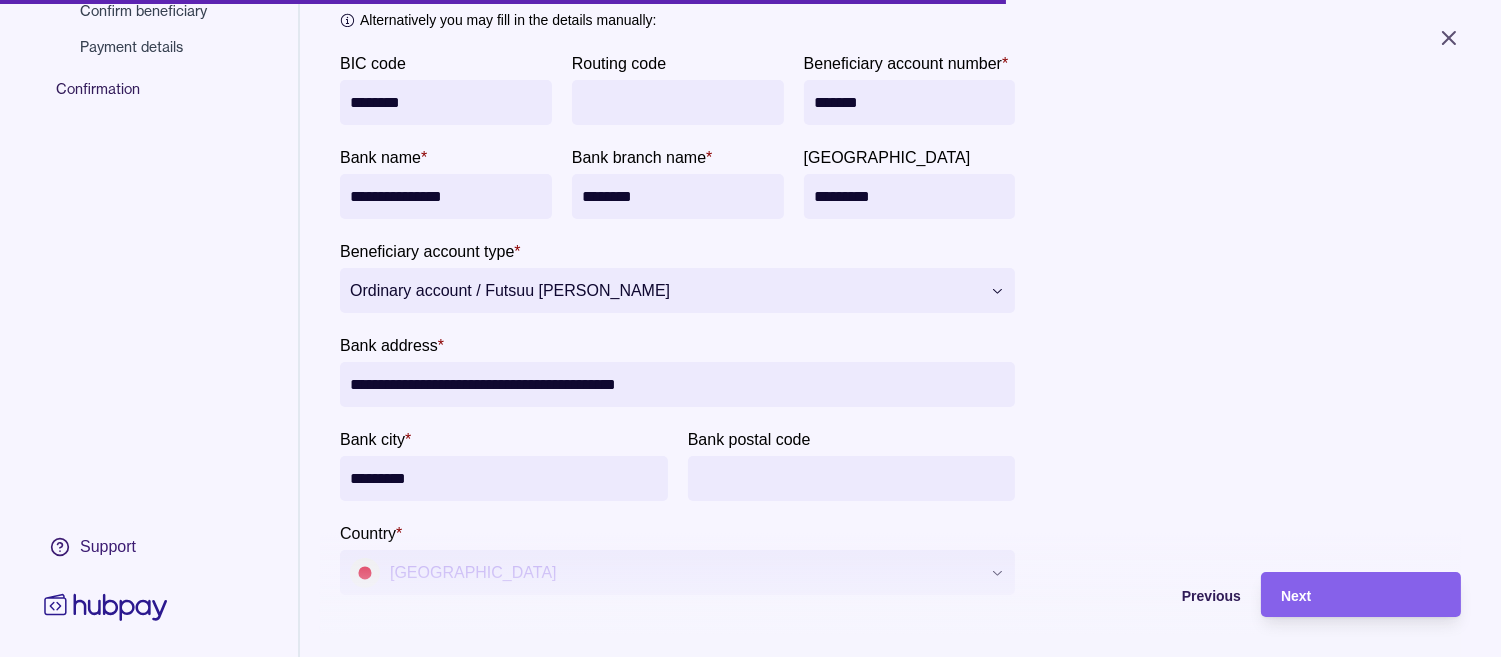 click on "********" at bounding box center (910, 196) 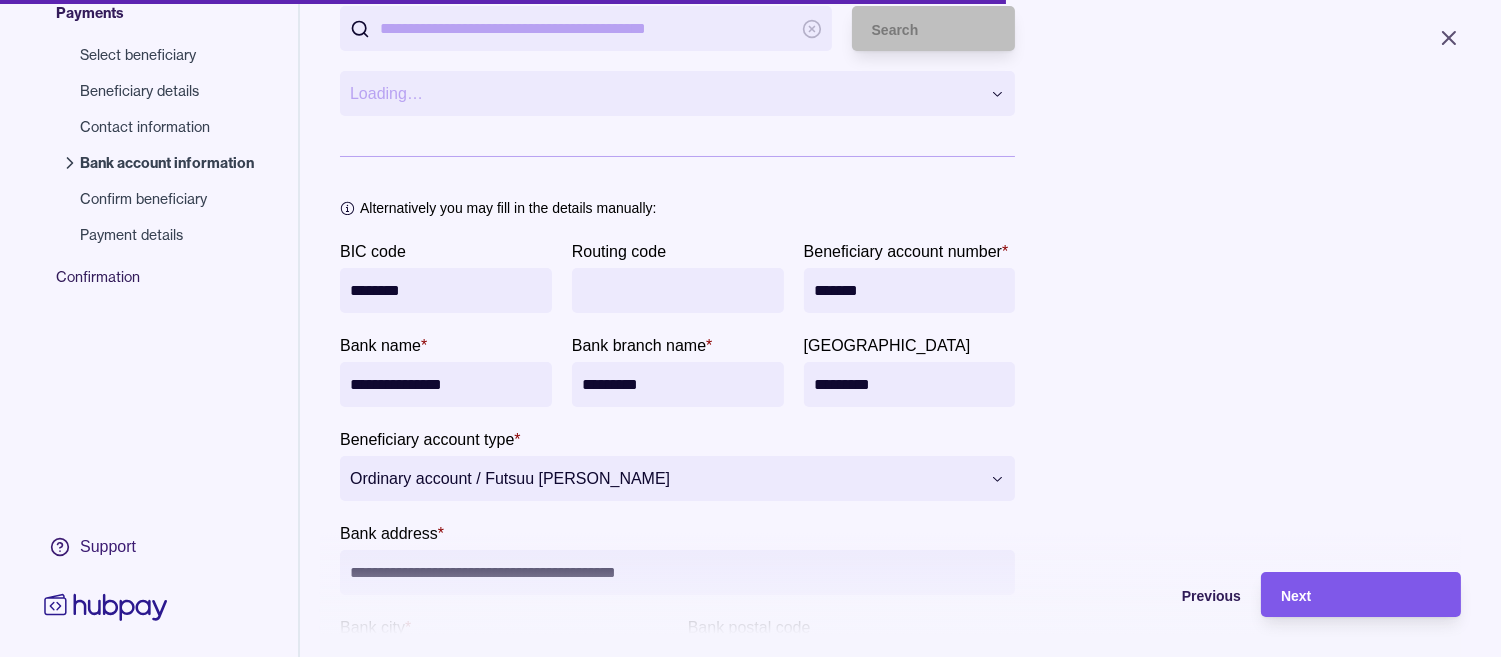 scroll, scrollTop: 222, scrollLeft: 0, axis: vertical 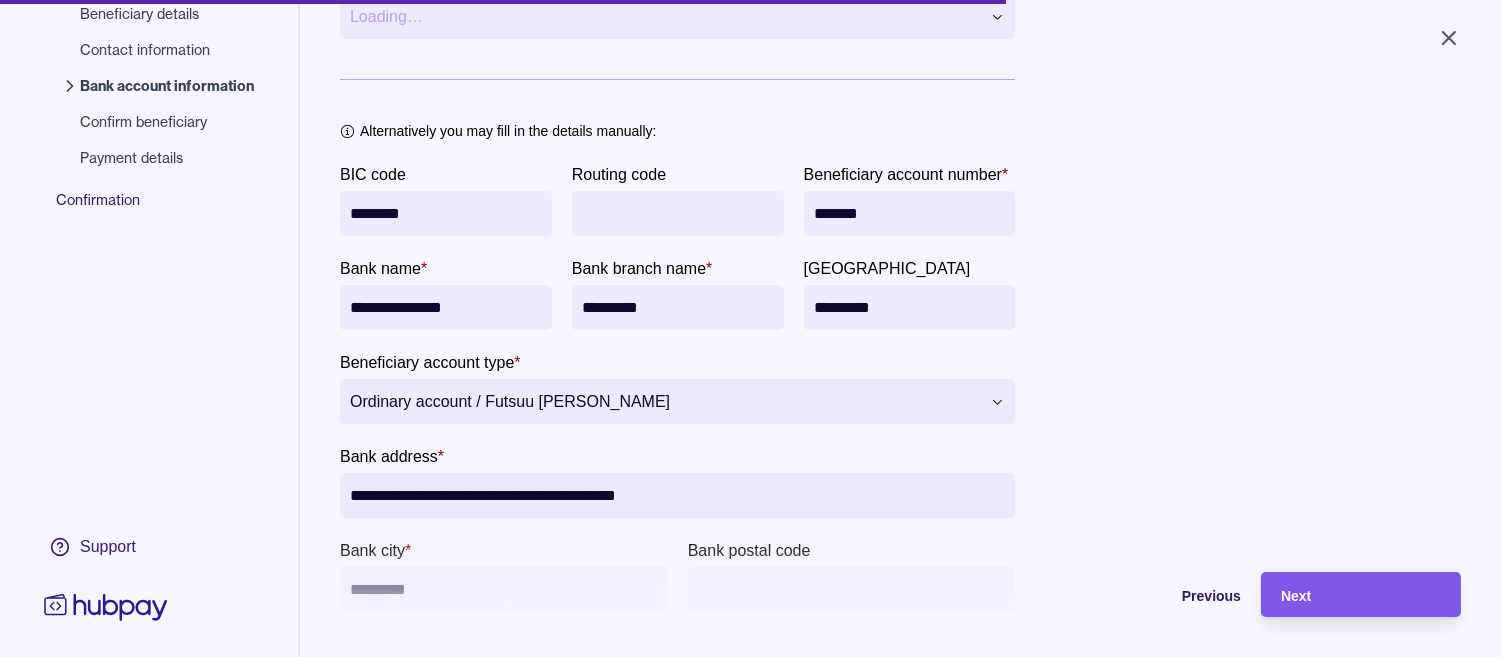 type on "********" 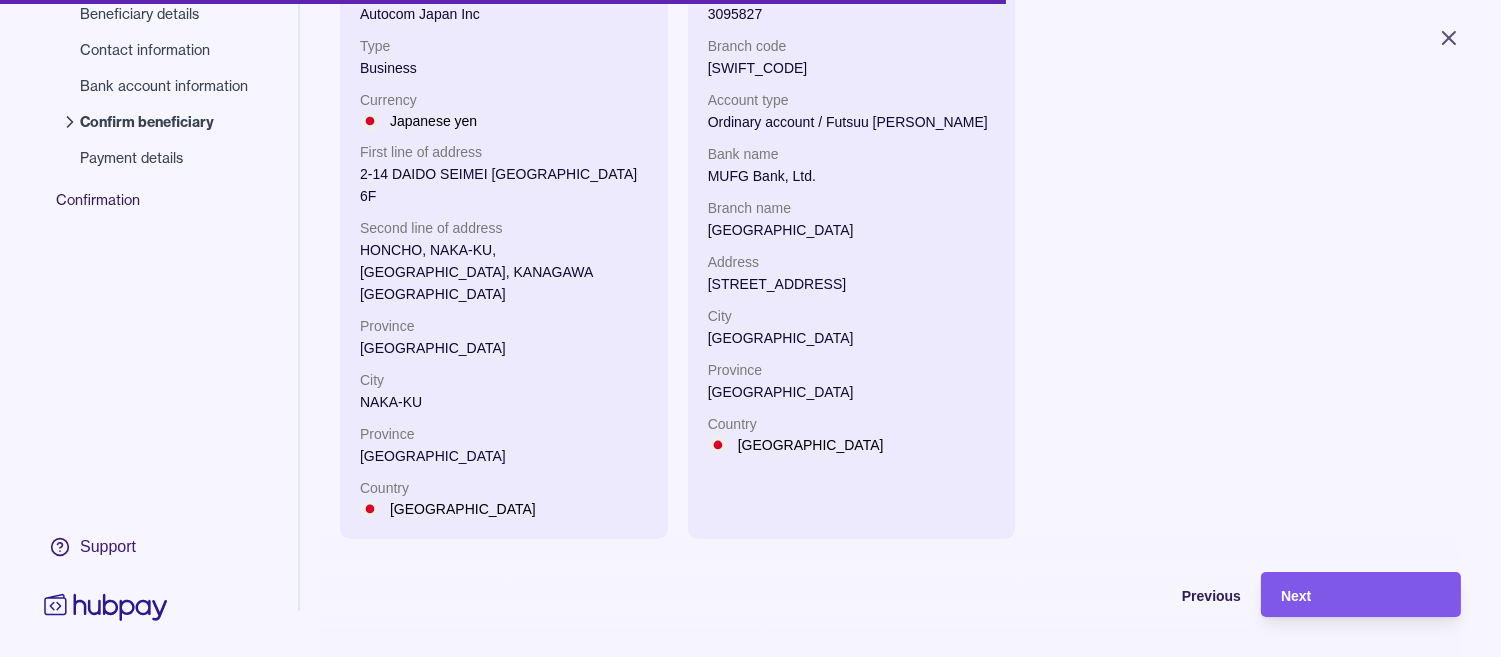 click on "Next" at bounding box center [1296, 596] 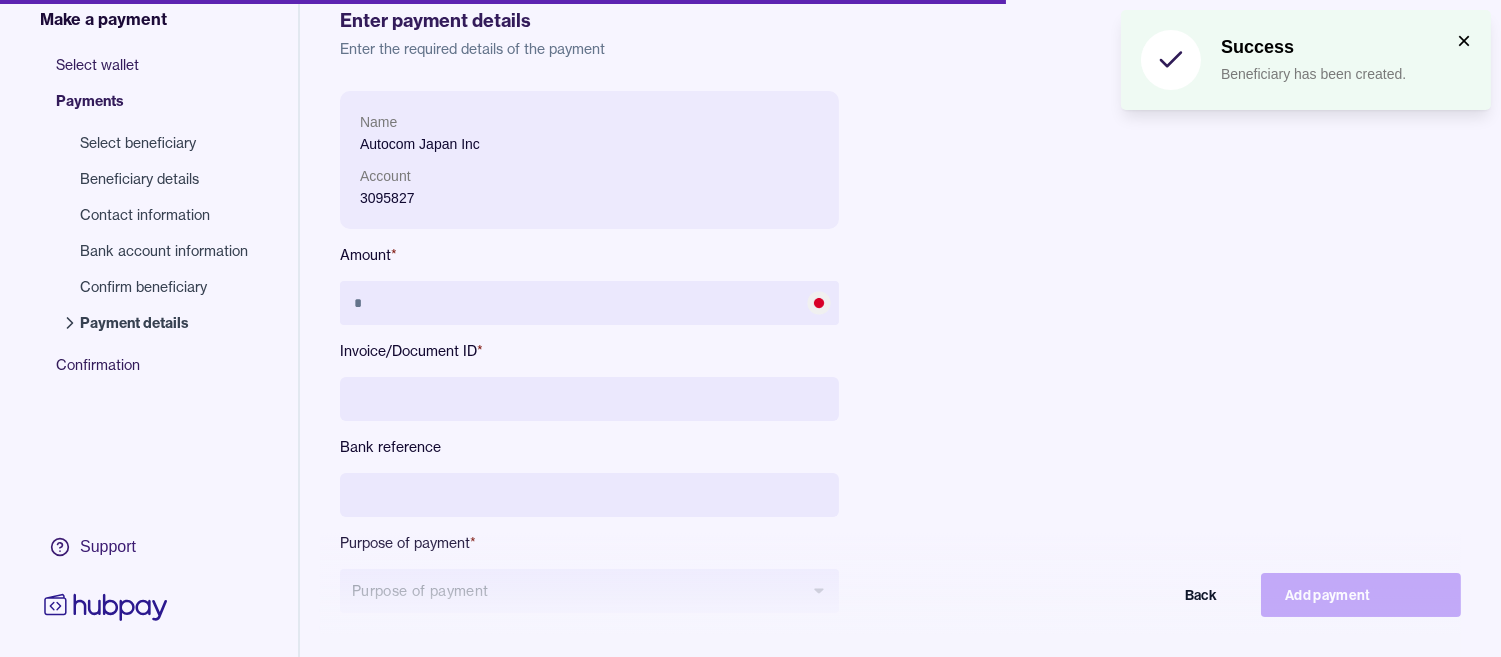 scroll, scrollTop: 111, scrollLeft: 0, axis: vertical 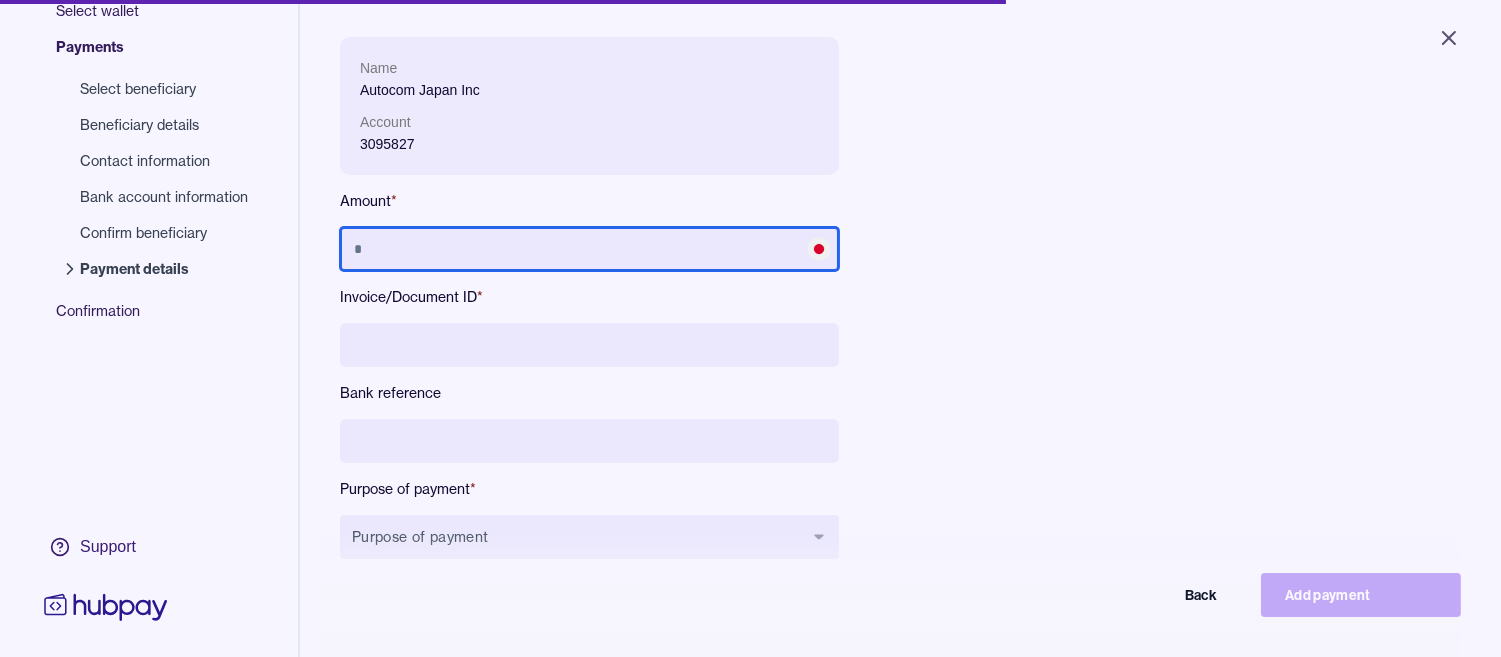 click at bounding box center (589, 249) 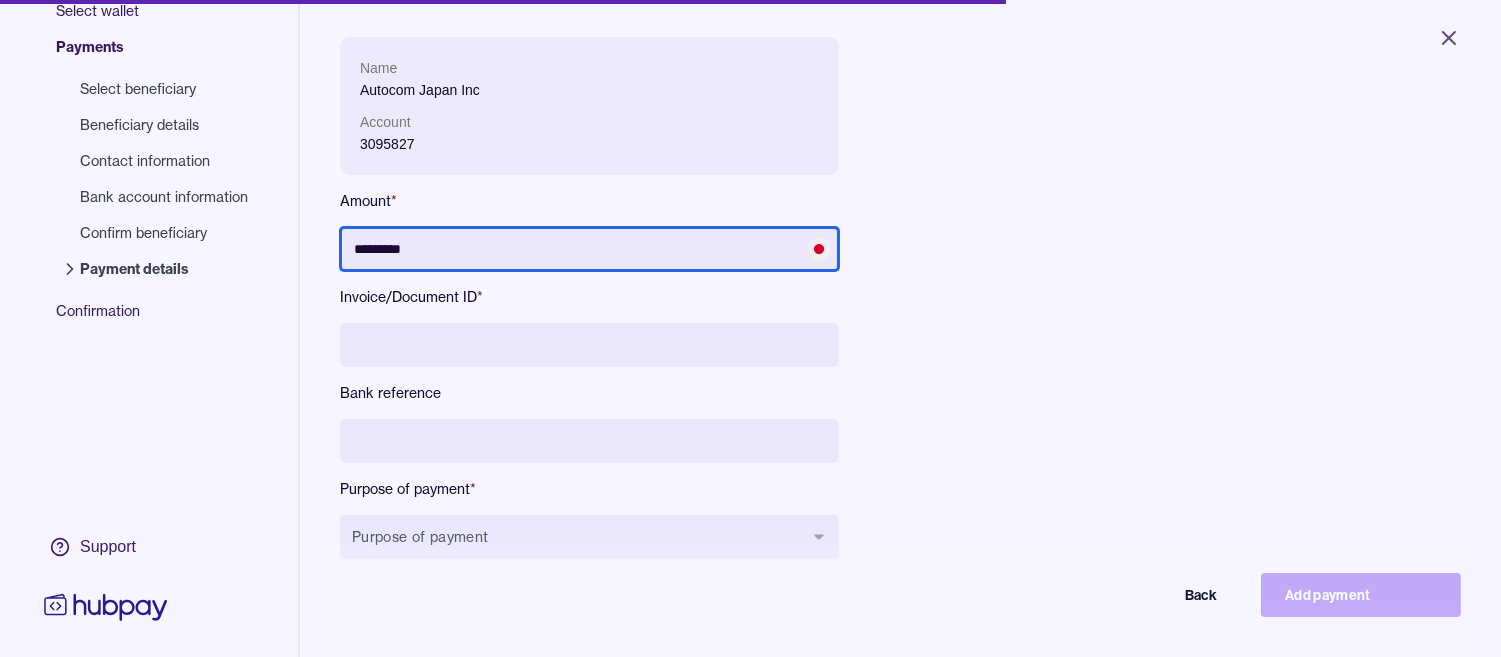 type on "*********" 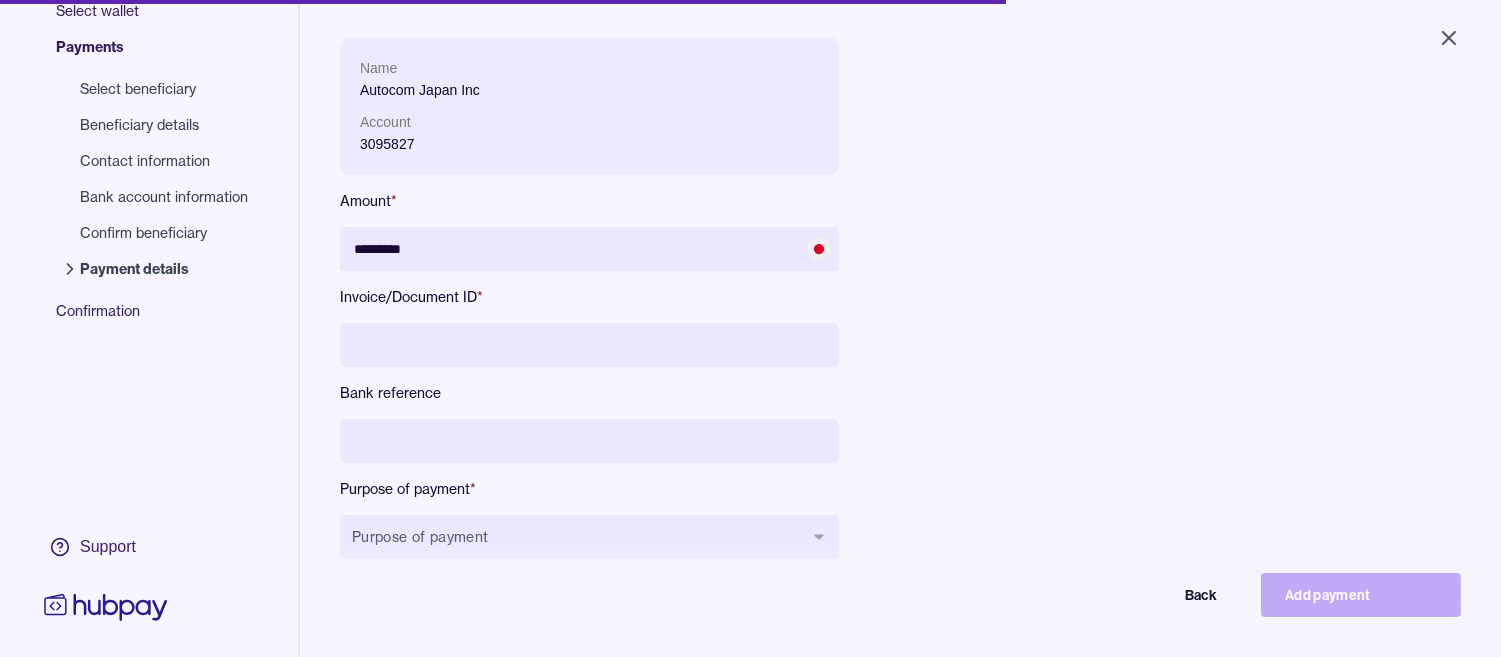 click at bounding box center (589, 345) 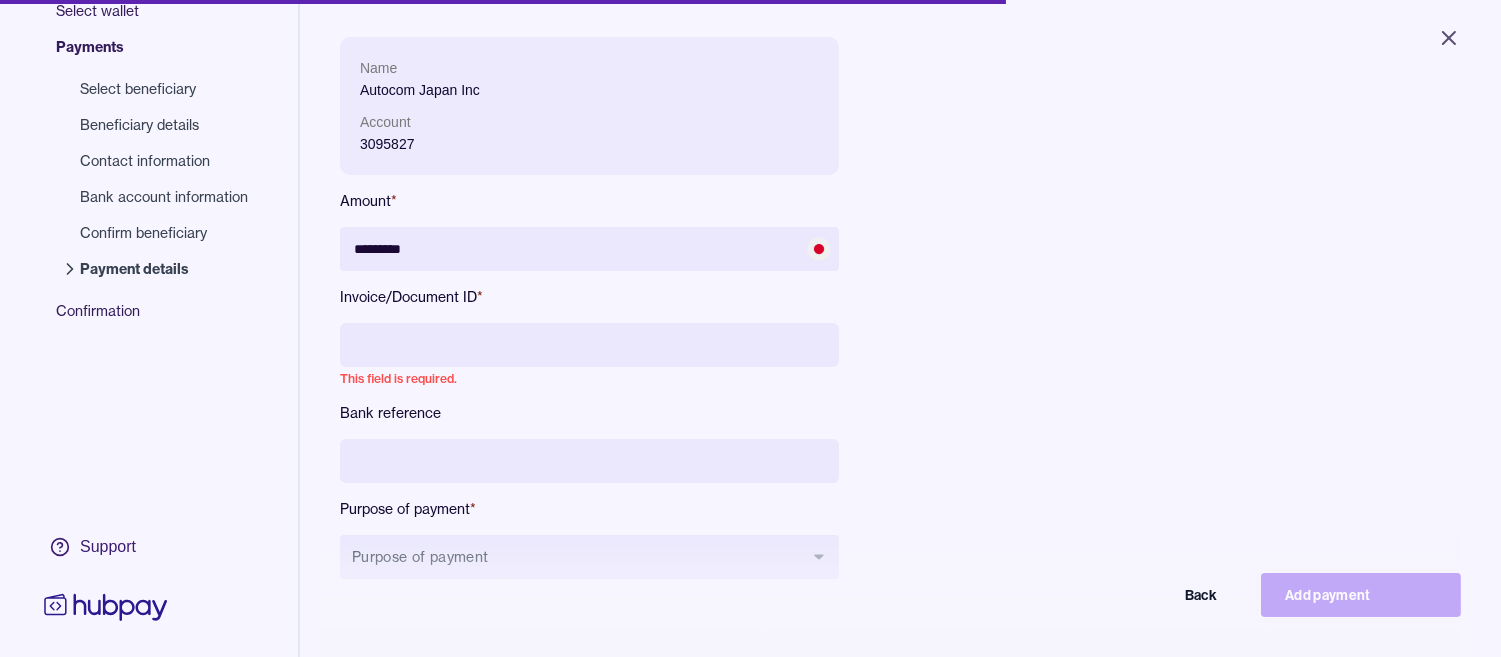 paste on "**********" 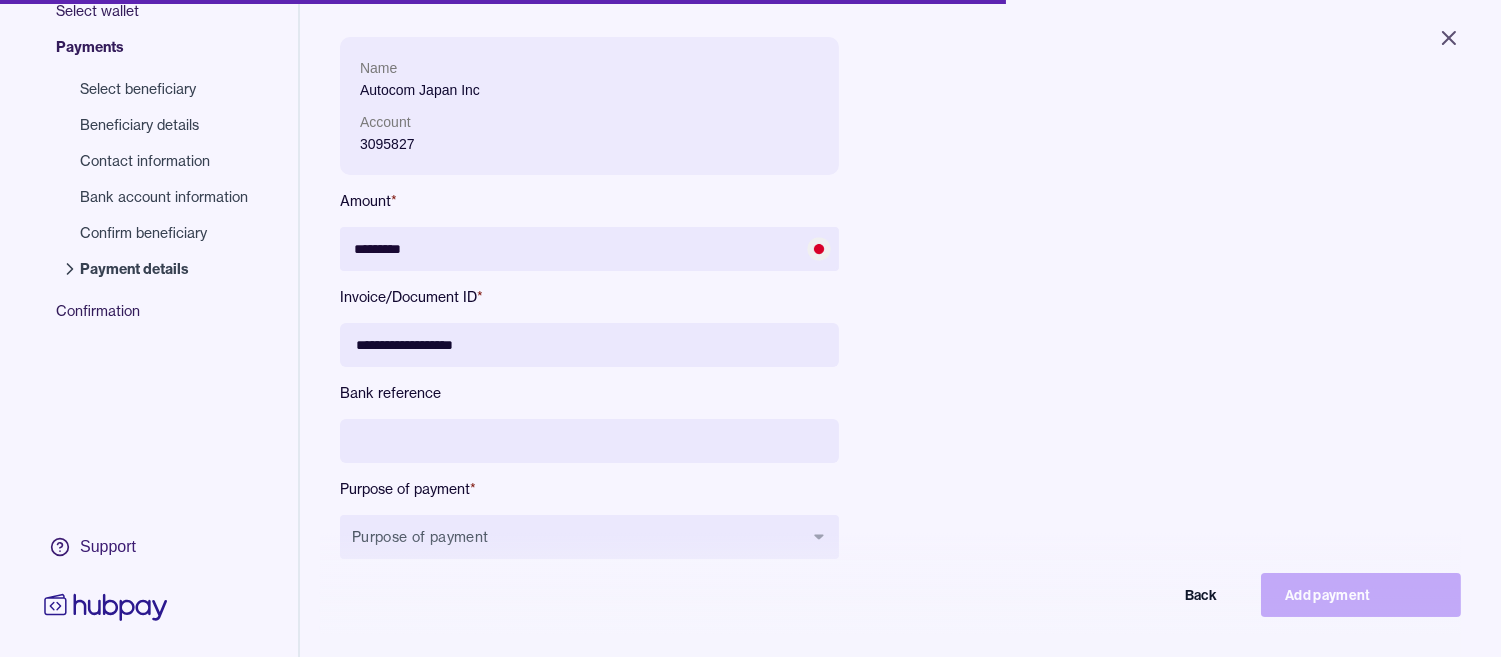 type on "**********" 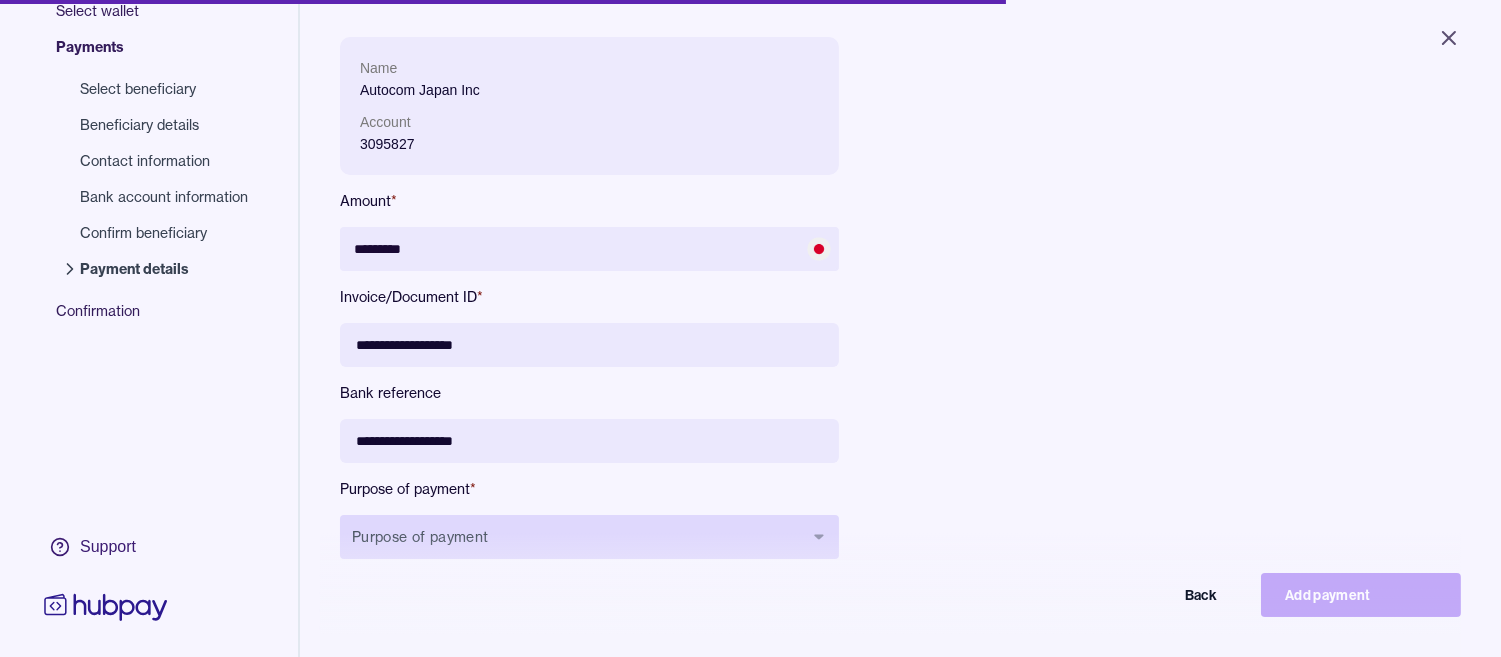 type on "**********" 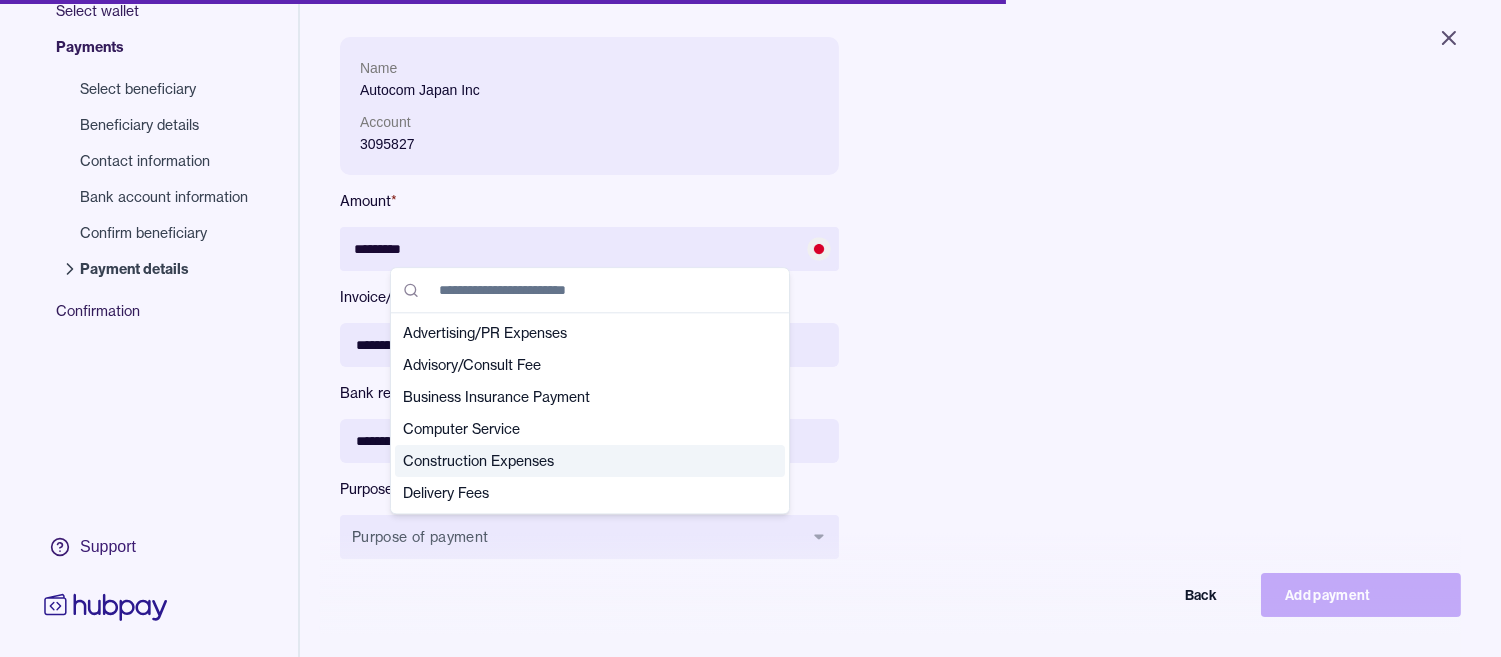 scroll, scrollTop: 222, scrollLeft: 0, axis: vertical 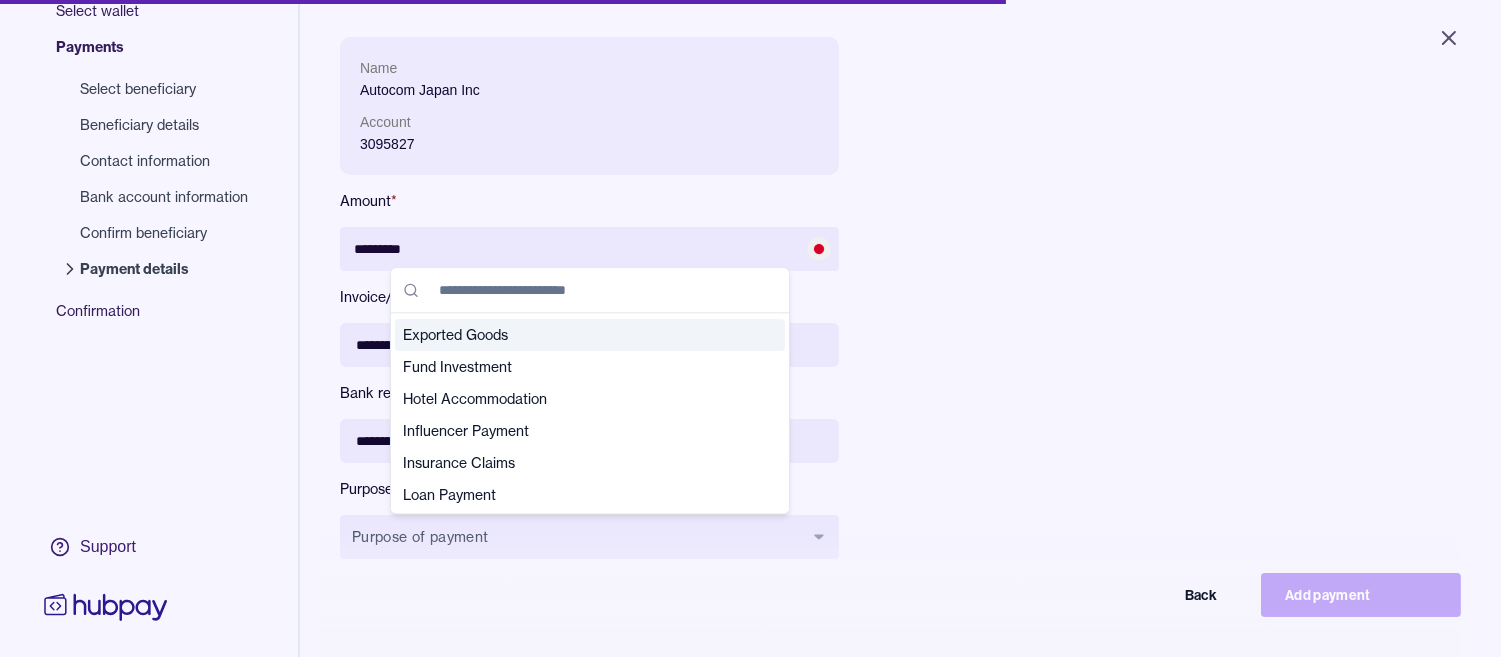click on "Exported Goods" at bounding box center (578, 335) 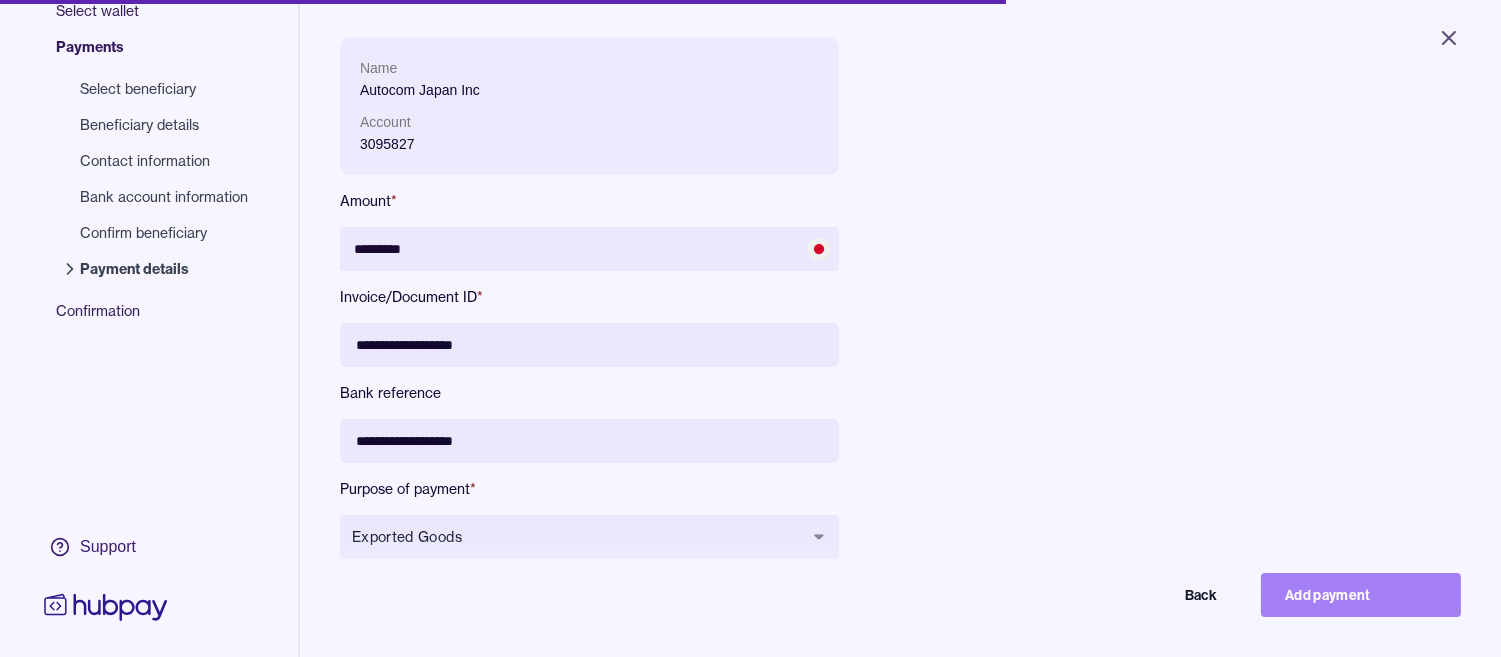 click on "Add payment" at bounding box center (1361, 595) 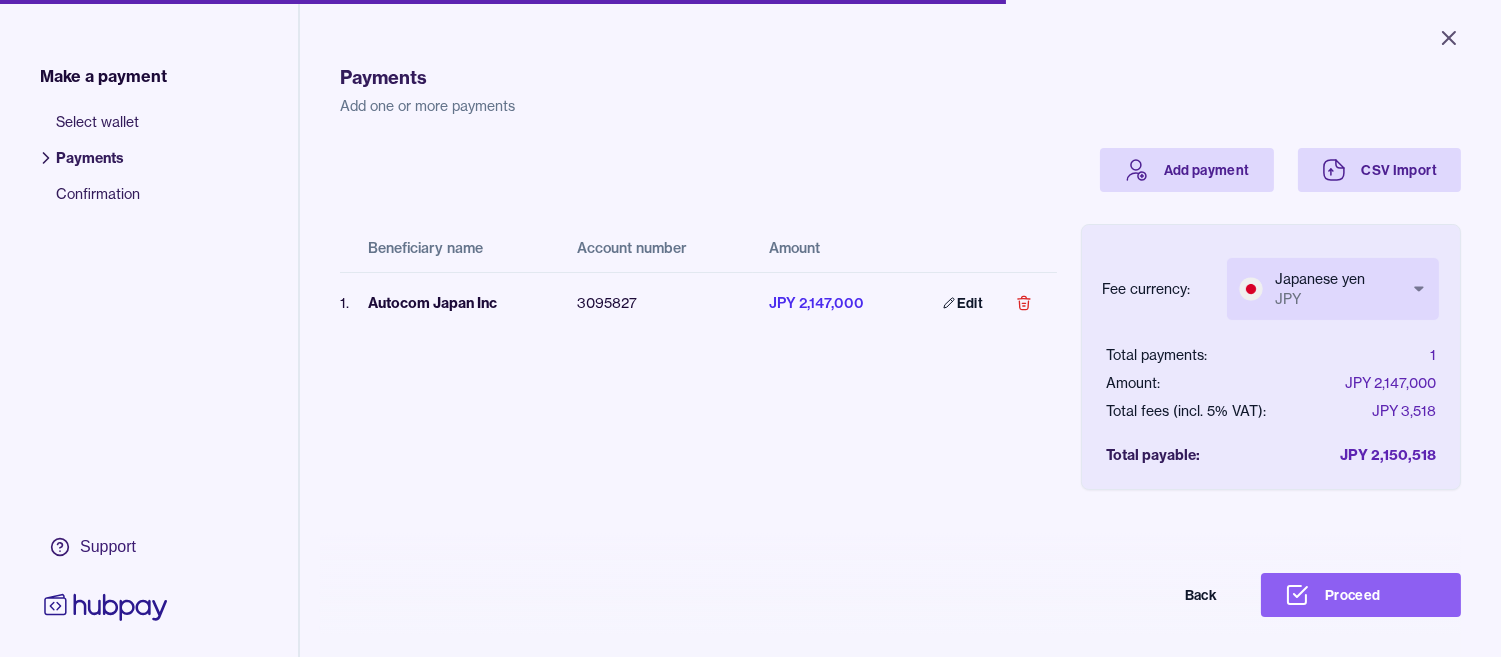 click on "Close Make a payment Select wallet Payments Confirmation Support Payments Add one or more payments Add payment CSV Import Beneficiary name Account number Amount 1 . Autocom Japan Inc [FINANCIAL_ID] JPY 2,147,000 Edit Fee currency: Japanese yen JPY *** *** Total payments: 1 Amount: JPY 2,147,000 Total fees (incl. 5% VAT): JPY 3,518 Total payable: JPY 2,150,518 Back Proceed Payment | Hubpay" at bounding box center [750, 328] 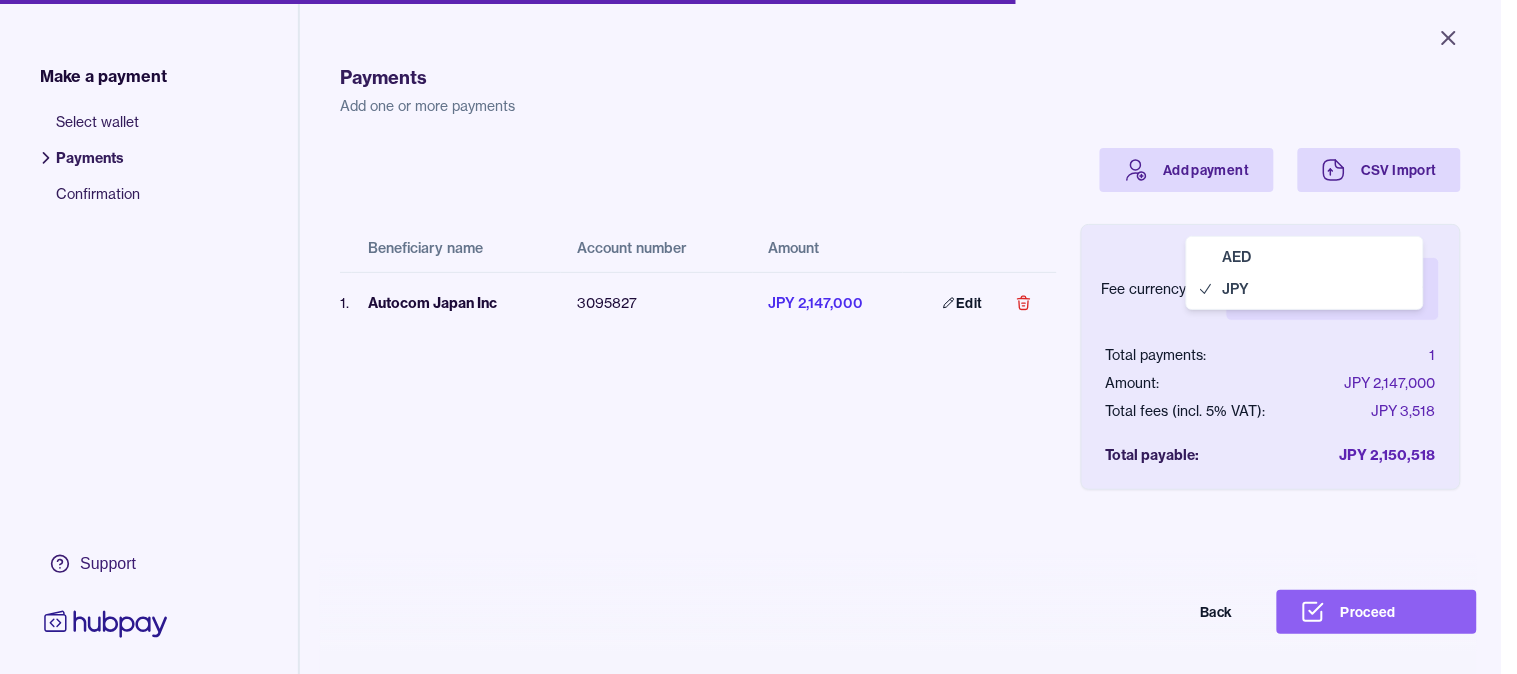 select on "***" 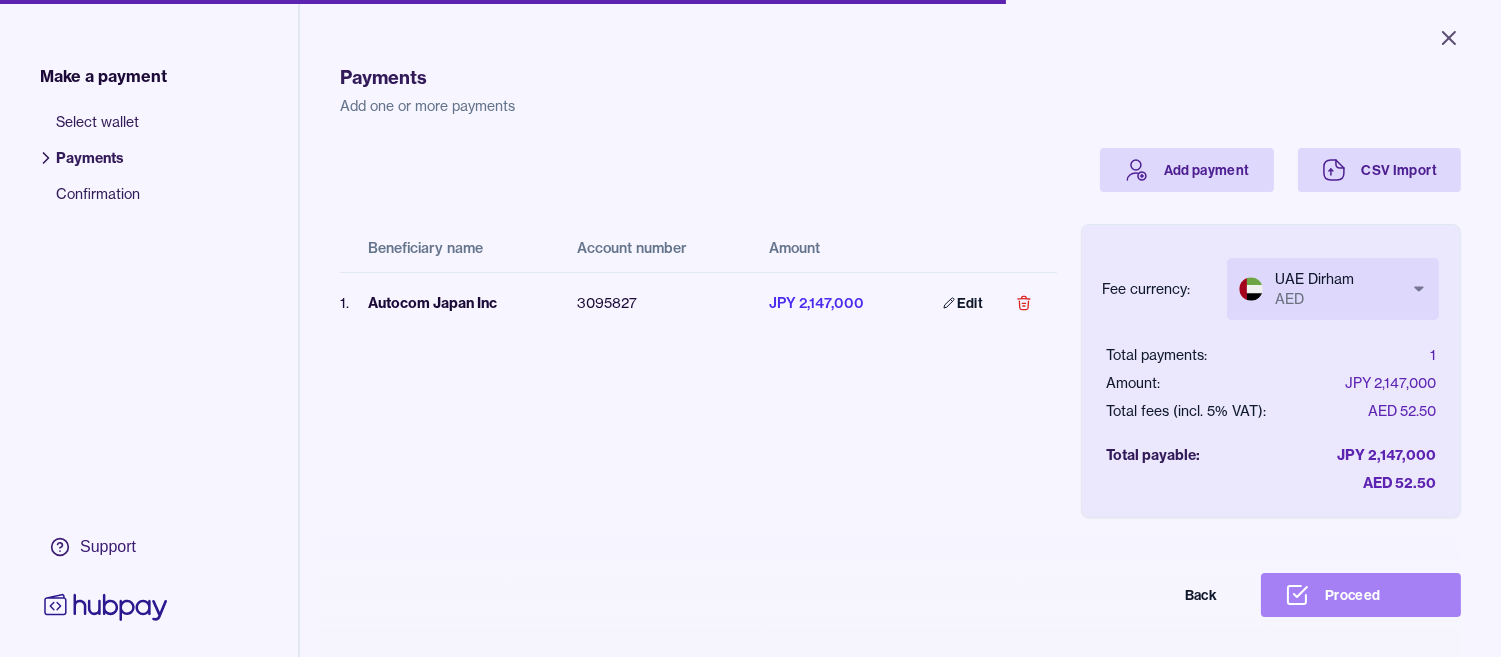 click on "Proceed" at bounding box center (1361, 595) 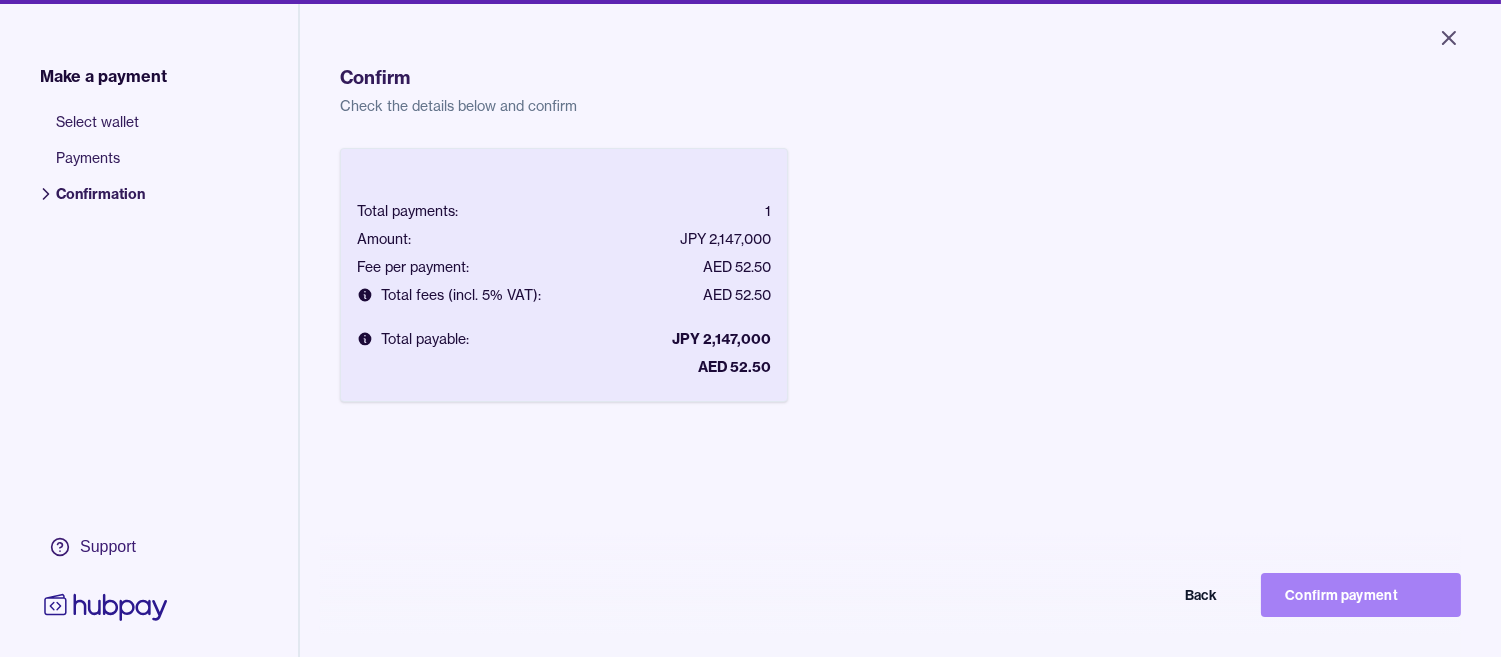 scroll, scrollTop: 96, scrollLeft: 0, axis: vertical 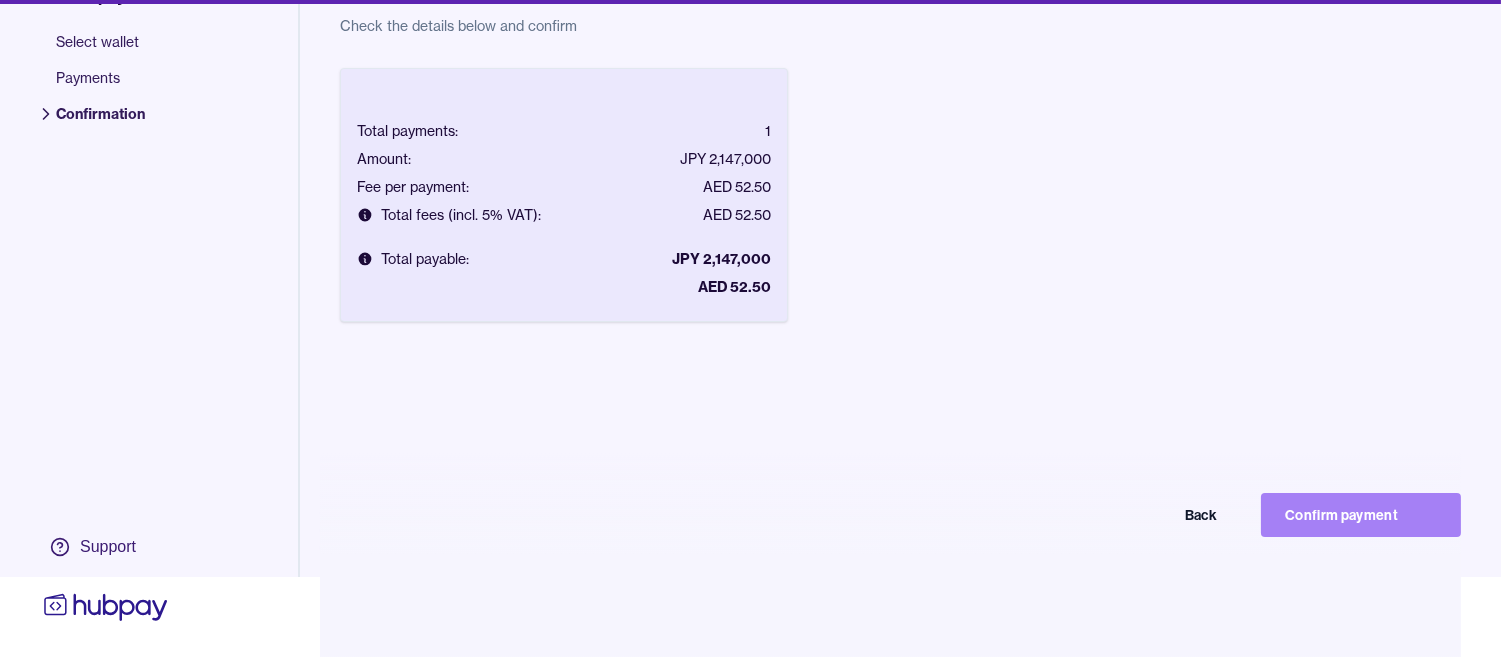 click on "Confirm payment" at bounding box center (1361, 515) 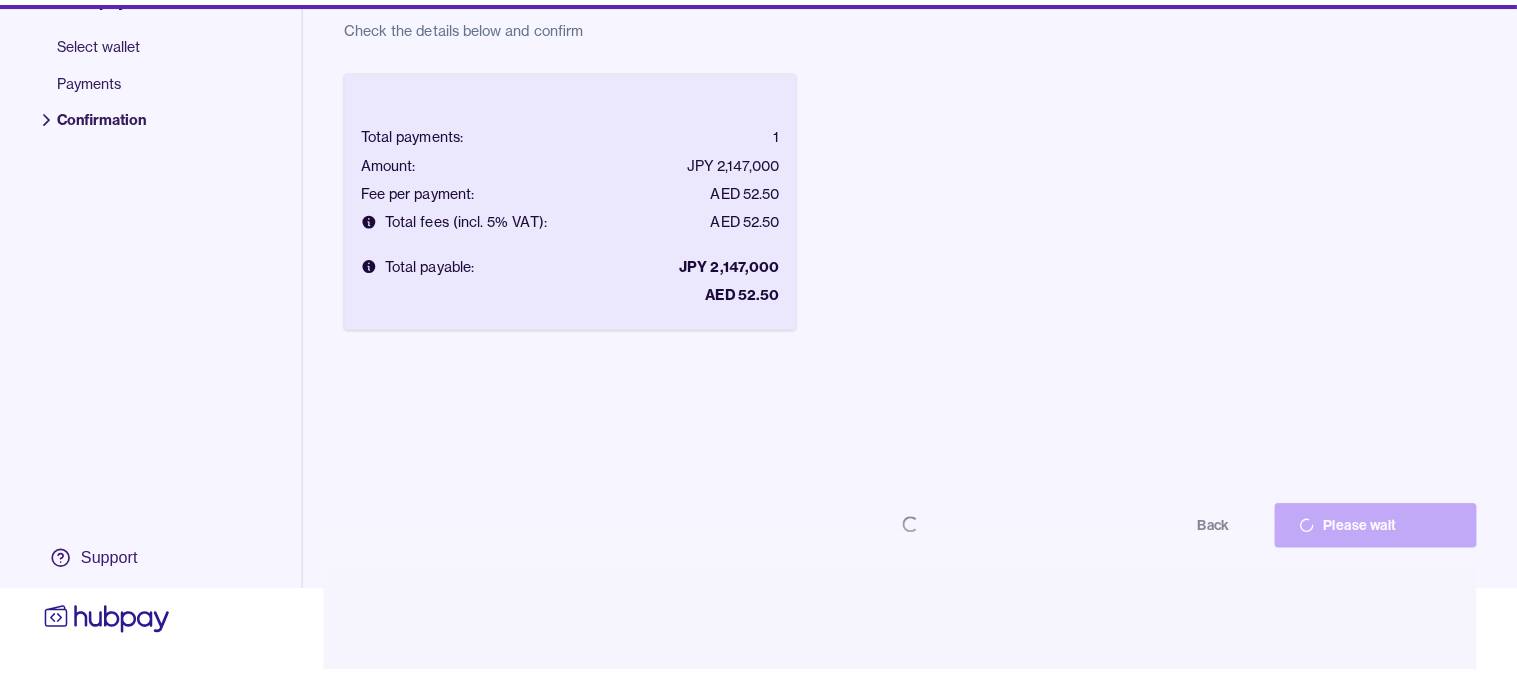 scroll, scrollTop: 80, scrollLeft: 0, axis: vertical 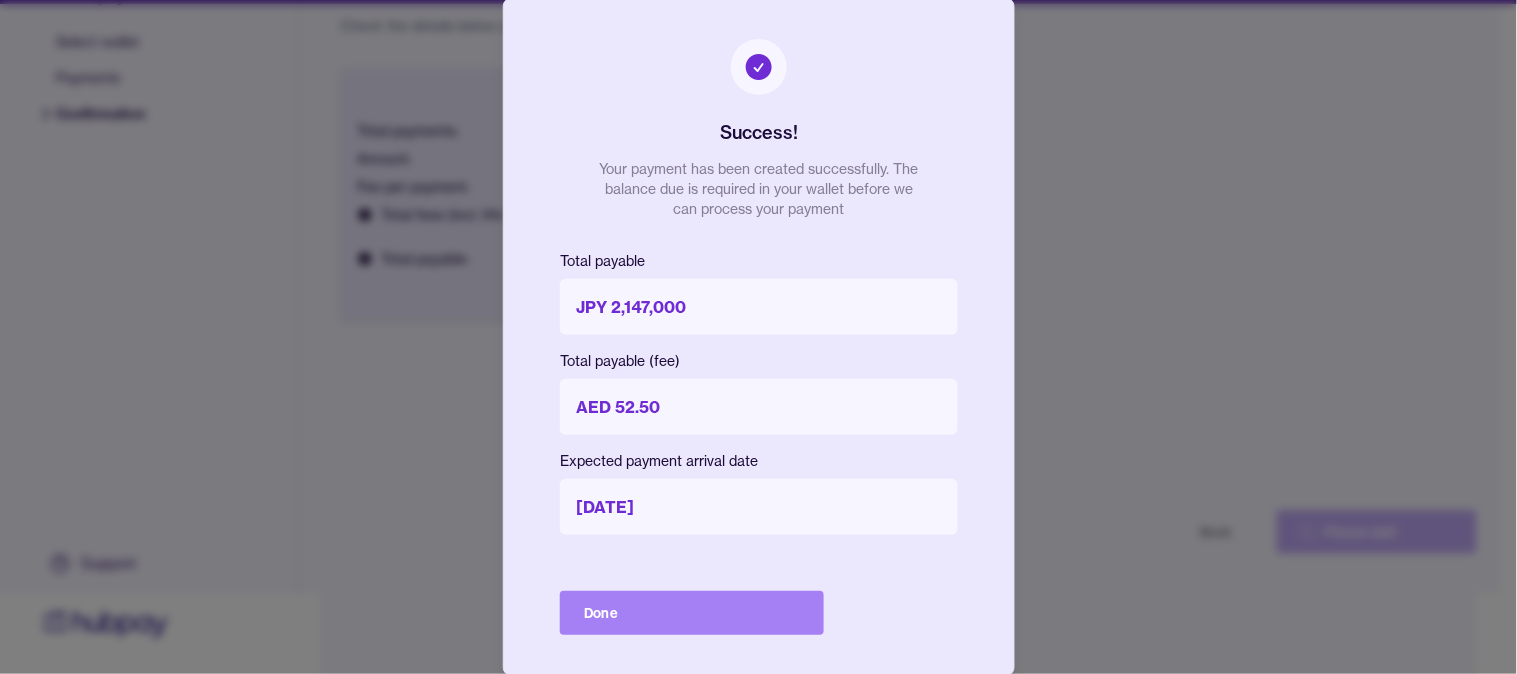 click on "Done" at bounding box center [692, 613] 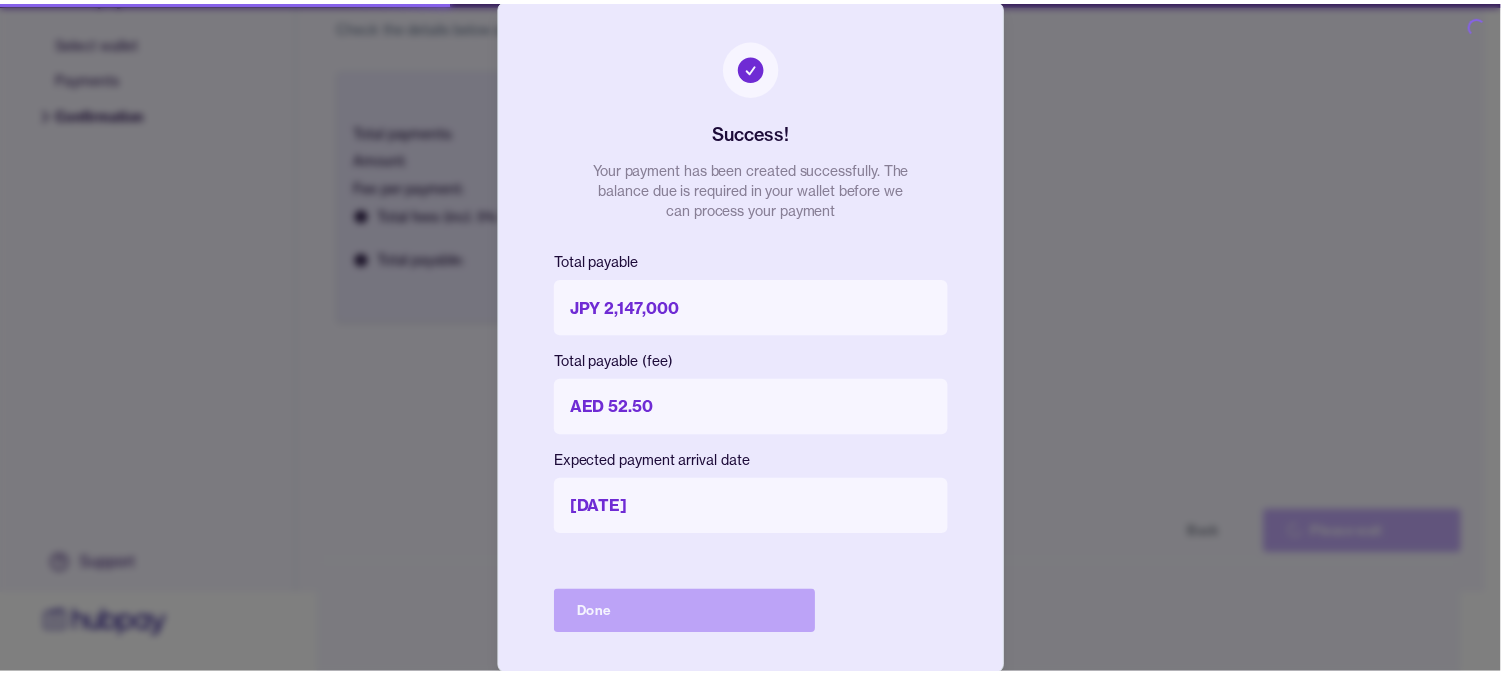 scroll, scrollTop: 0, scrollLeft: 0, axis: both 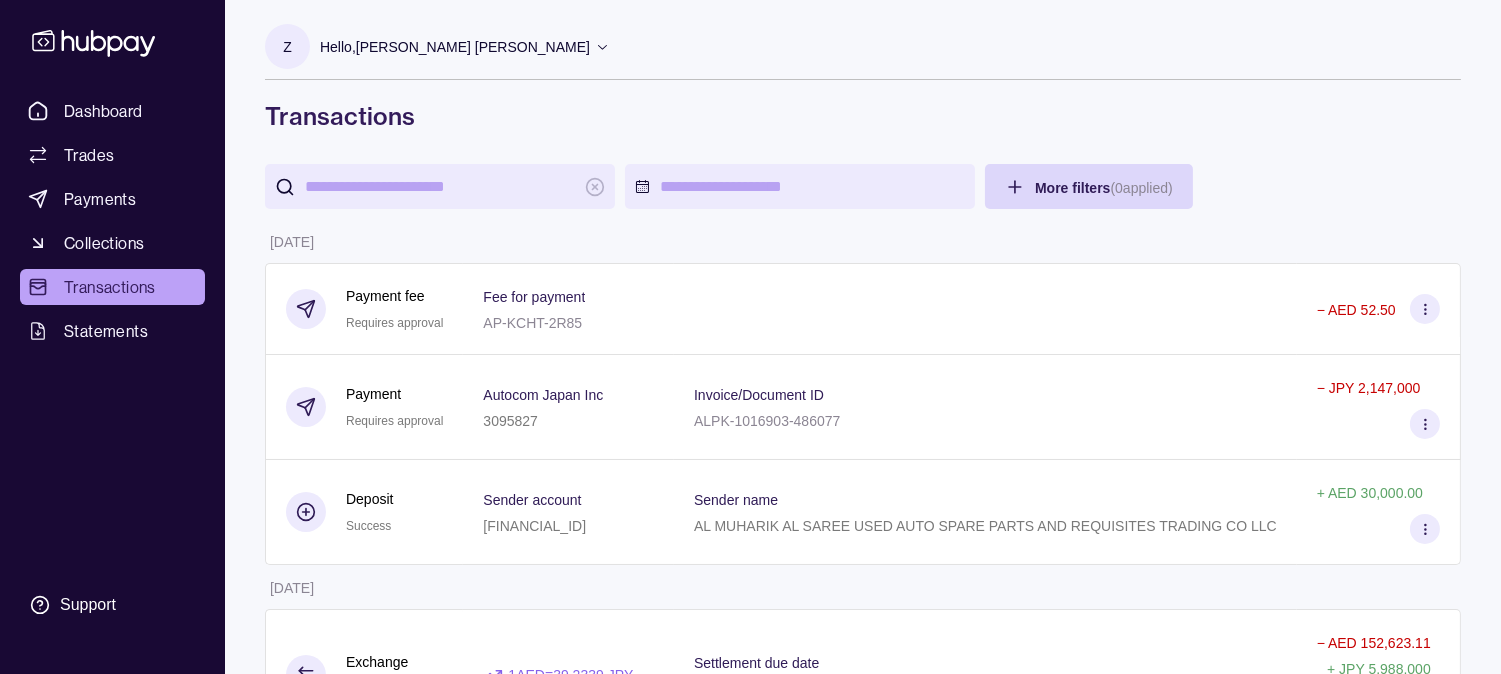 click on "Transactions" at bounding box center (110, 287) 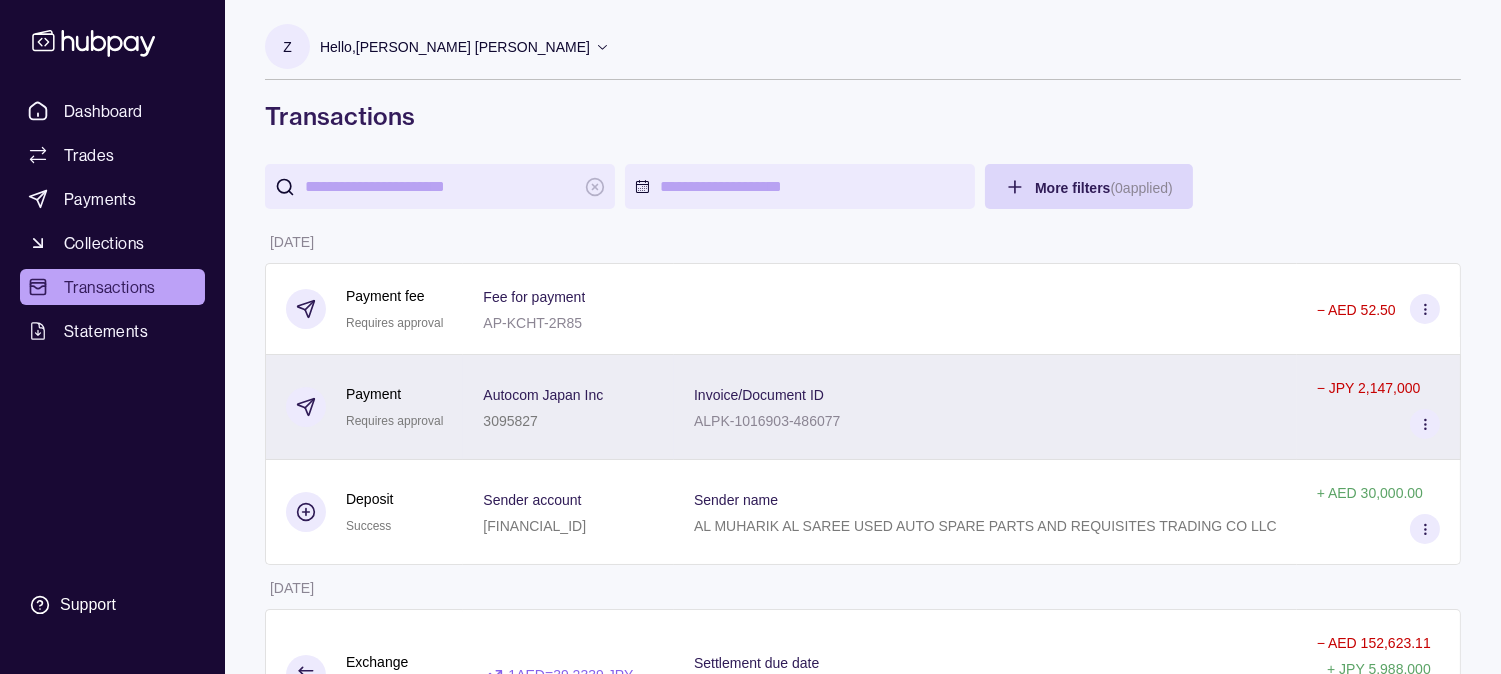 click on "Invoice/Document ID ALPK-1016903-486077" at bounding box center [985, 407] 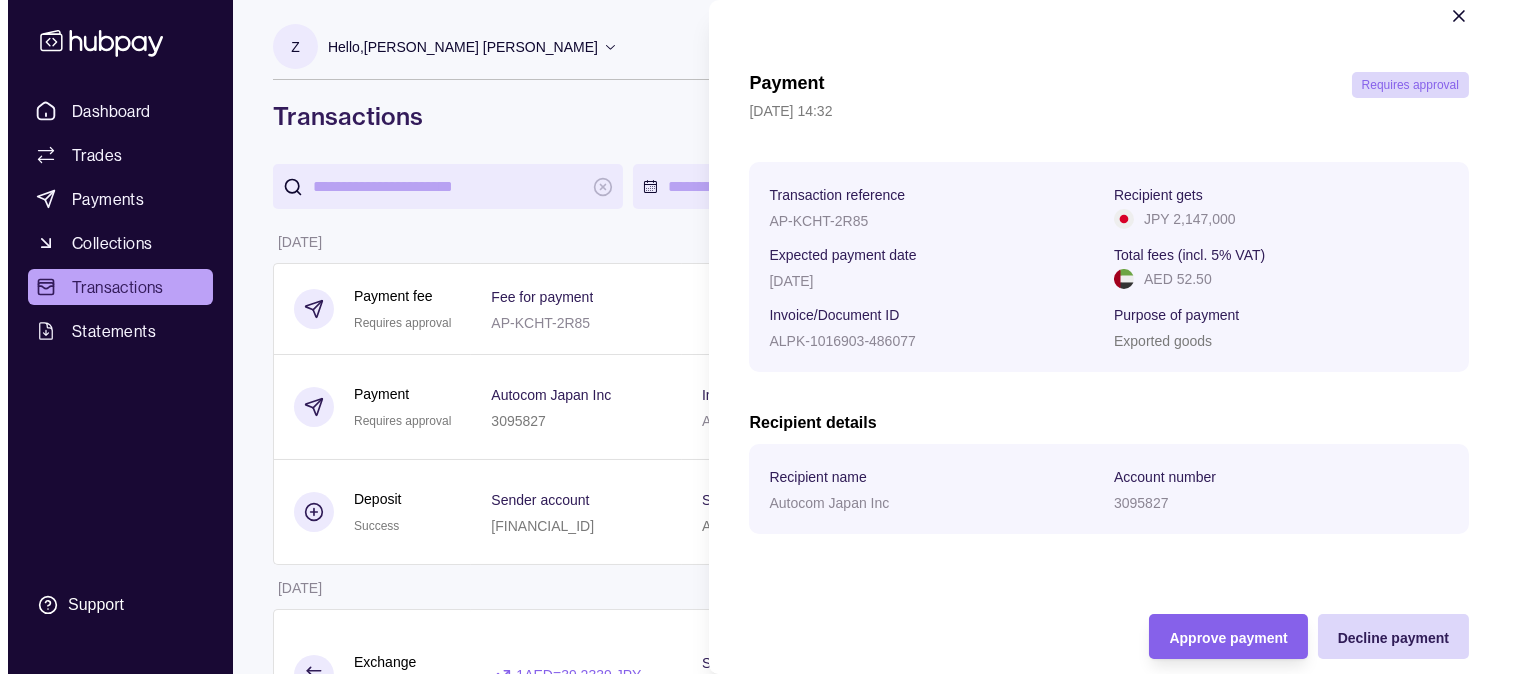 scroll, scrollTop: 61, scrollLeft: 0, axis: vertical 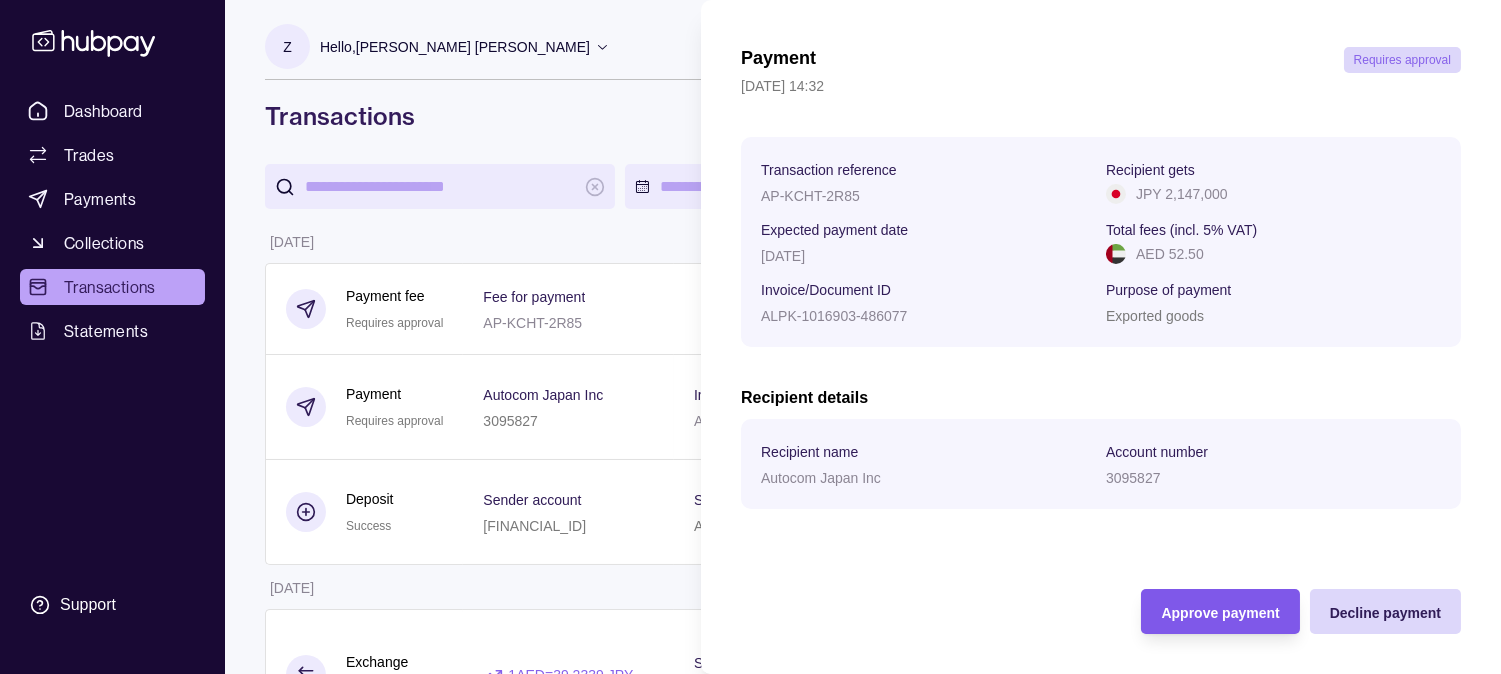 click on "Approve payment" at bounding box center [1220, 613] 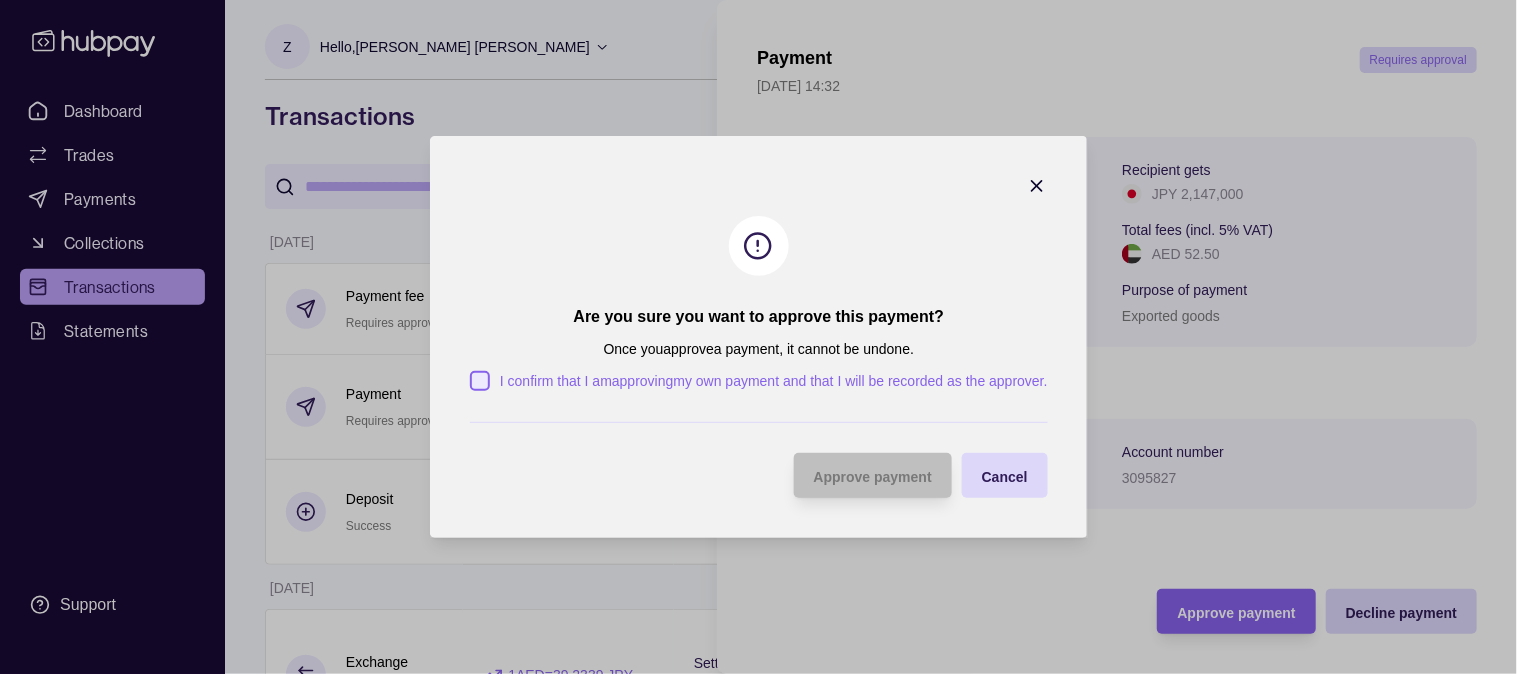 click on "I confirm that I am  approving  my own payment and that I will be recorded as the   approver ." at bounding box center [774, 381] 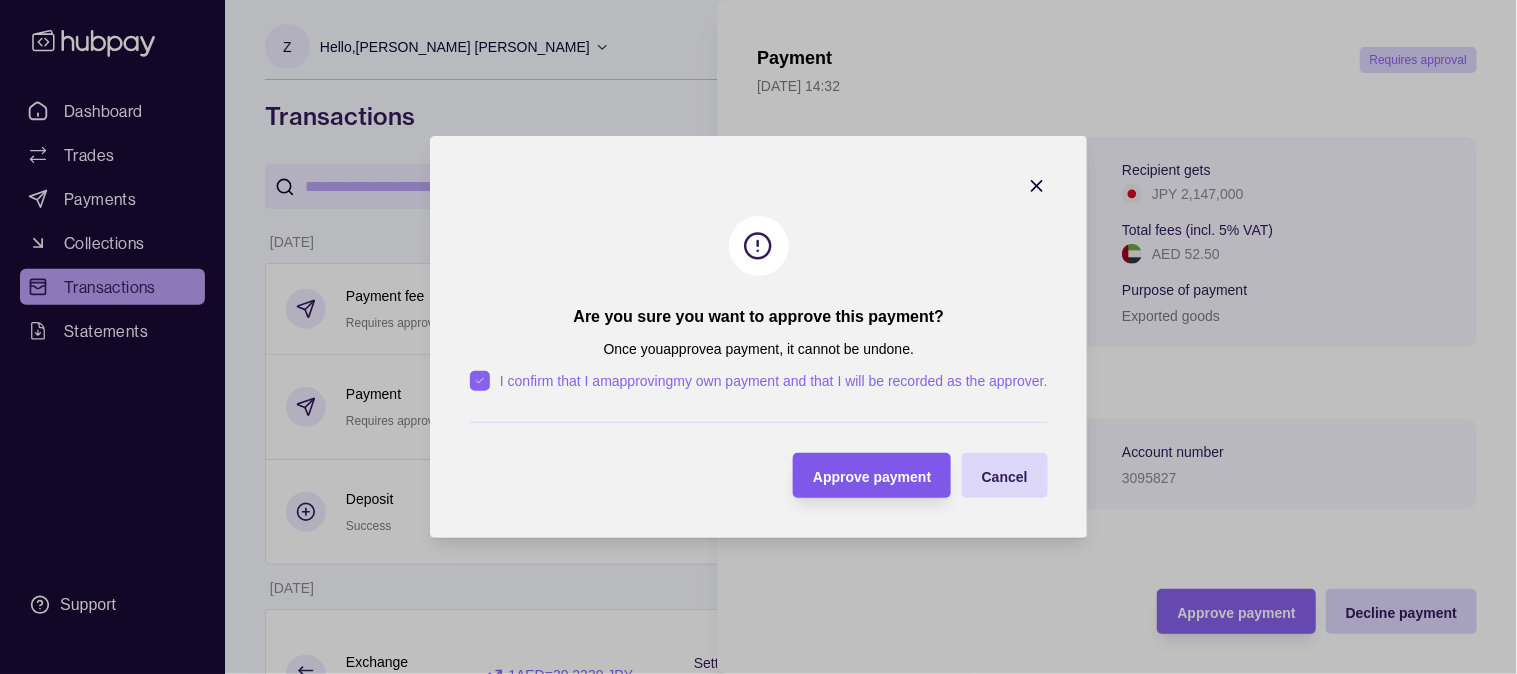 click on "Approve payment" at bounding box center (872, 477) 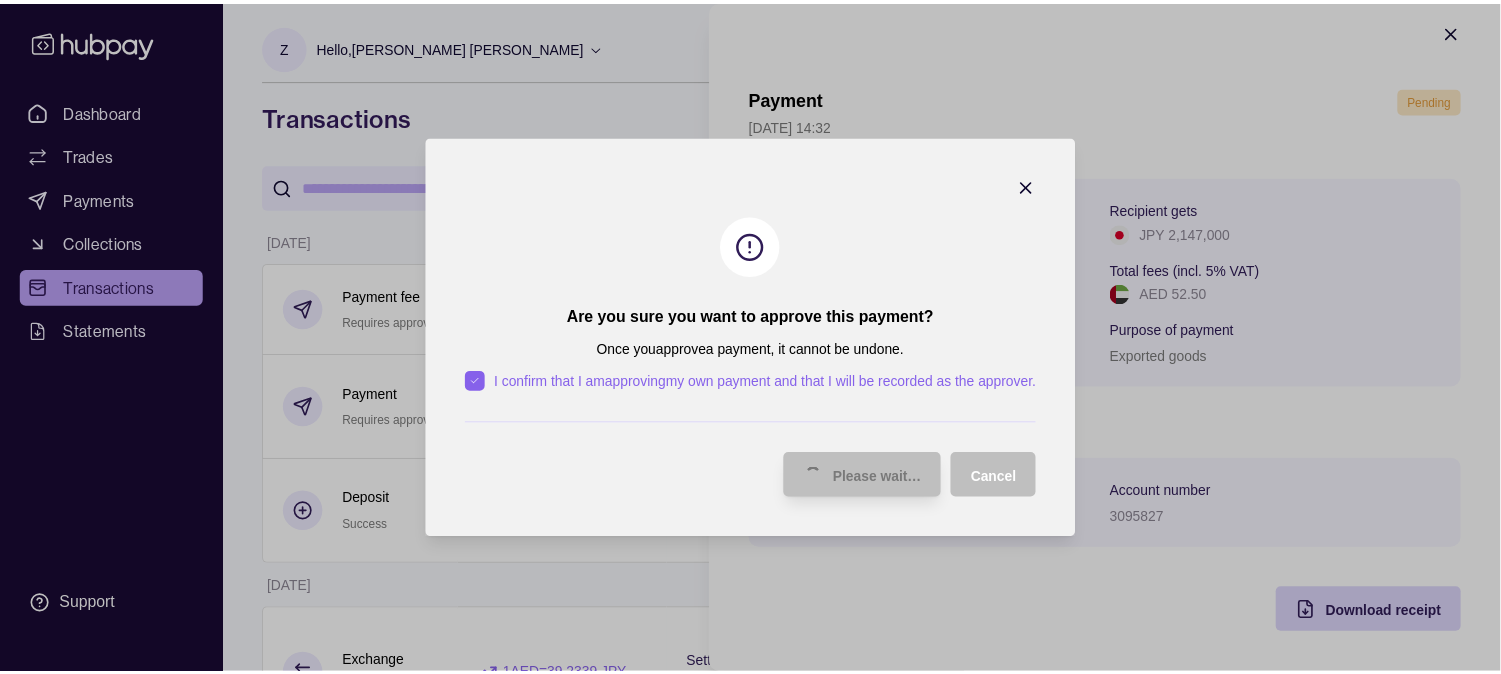 scroll, scrollTop: 21, scrollLeft: 0, axis: vertical 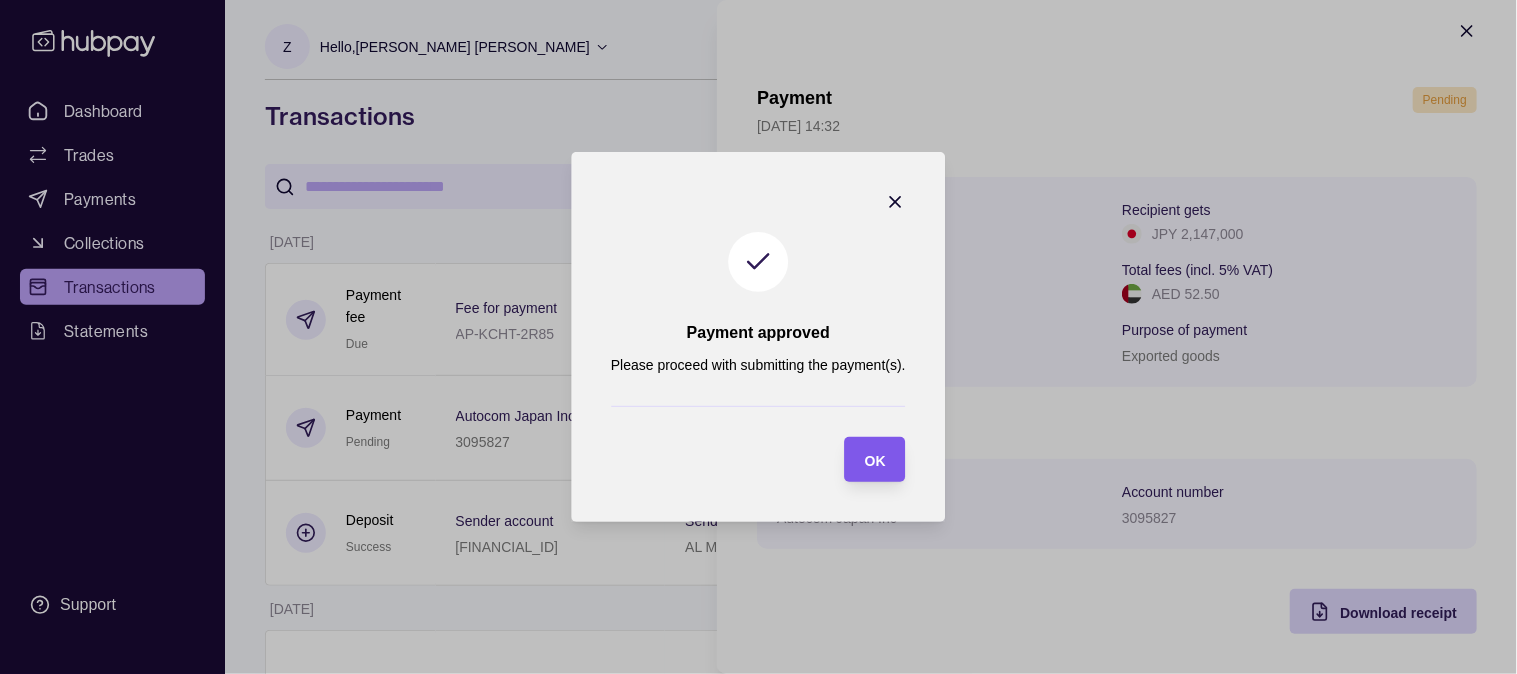 click on "OK" at bounding box center (875, 459) 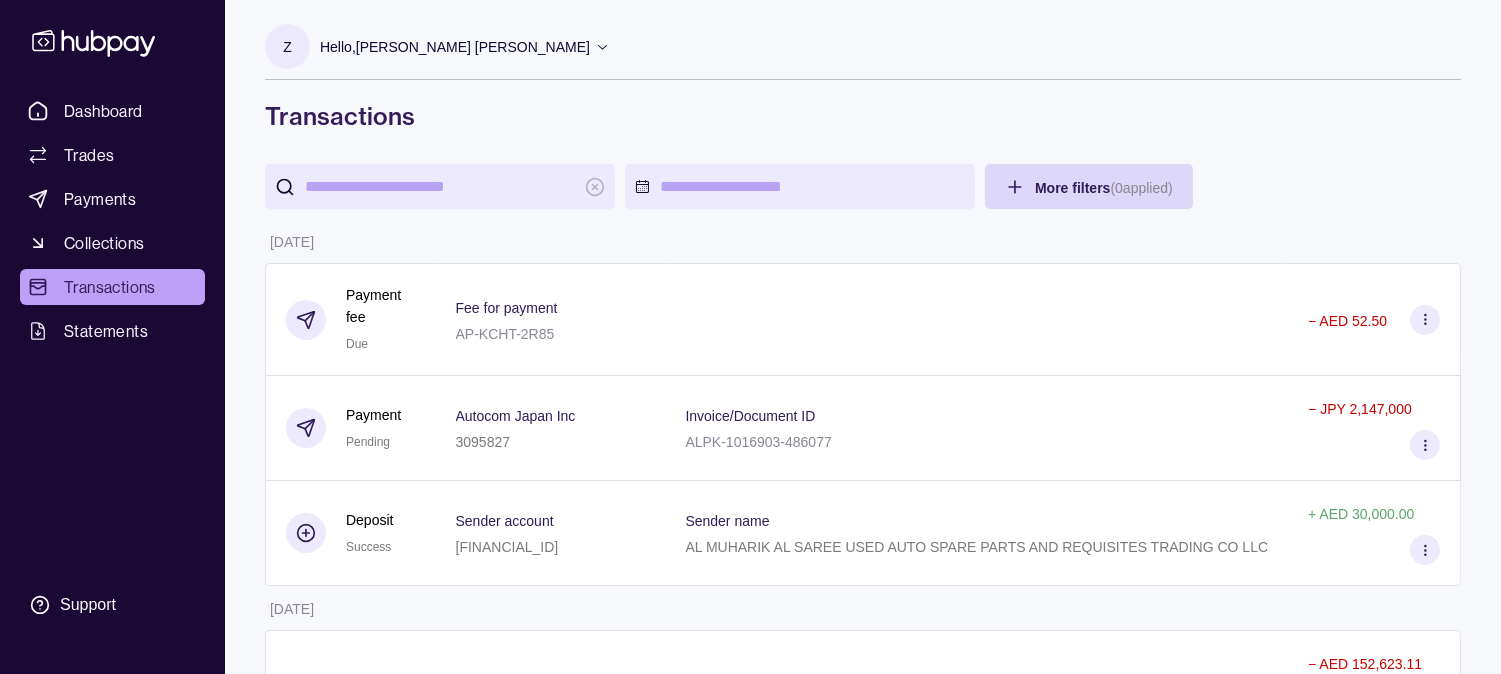 click on "Dashboard Trades Payments Collections Transactions Statements Support Z Hello,  [PERSON_NAME] [PERSON_NAME] AL MUHARIK AL SAREE USED AUTO SPARE PARTS AND REQUISITES TRADING CO LLC Change account Account Terms and conditions Privacy policy Sign out Transactions More filters  ( 0  applied) Details Amount [DATE] Payment fee Due Fee for payment AP-KCHT-2R85 −   AED 52.50 Payment Pending Autocom Japan Inc 3095827 Invoice/Document ID ALPK-1016903-486077 −   JPY 2,147,000 Deposit Success Sender account [FINANCIAL_ID] Sender name AL MUHARIK AL SAREE USED AUTO SPARE PARTS AND REQUISITES TRADING CO LLC +   AED 30,000.00 [DATE] Exchange Success 1  AED  =  39.2339   JPY Settlement due date [DATE] −   AED 152,623.11 +   JPY 5,988,000 Deposit Success Sender account [FINANCIAL_ID] Sender name AL MUHARIK AL SAREE USED AUTO SPARE PARTS AND REQUISITES TRADING CO LLC +   AED 37,950.00 Deposit Success Sender account [FINANCIAL_ID] Sender name +   AED 17,450.00 Payment fee Paid −" at bounding box center (750, 1376) 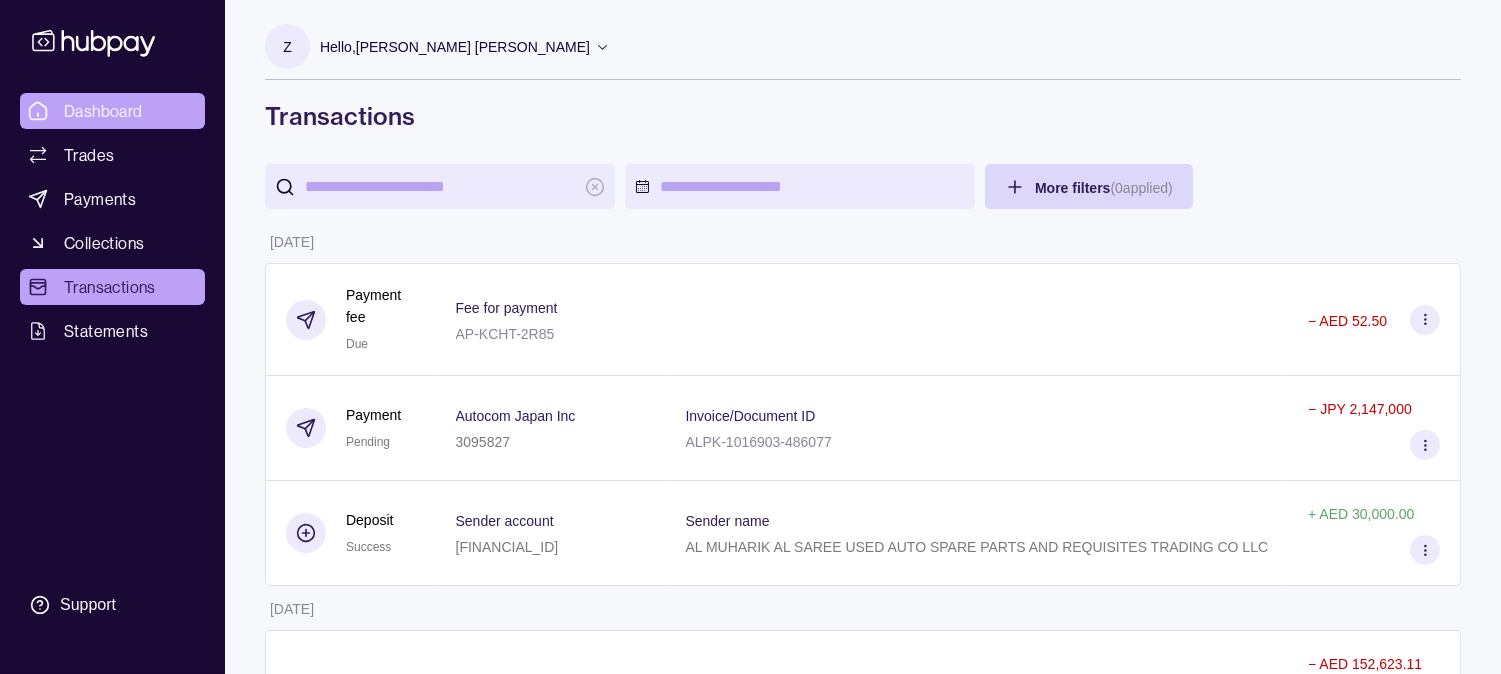 click on "Dashboard" at bounding box center [103, 111] 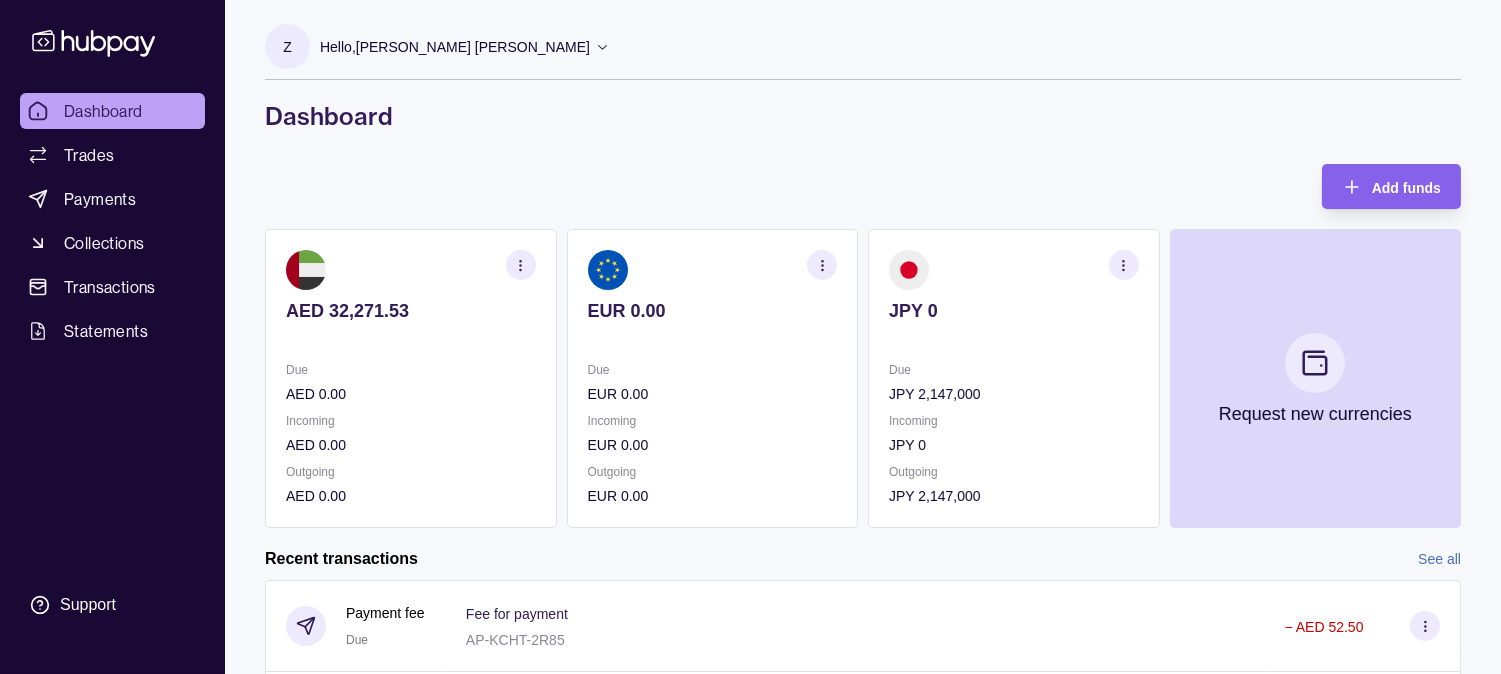 click on "Dashboard" at bounding box center [112, 111] 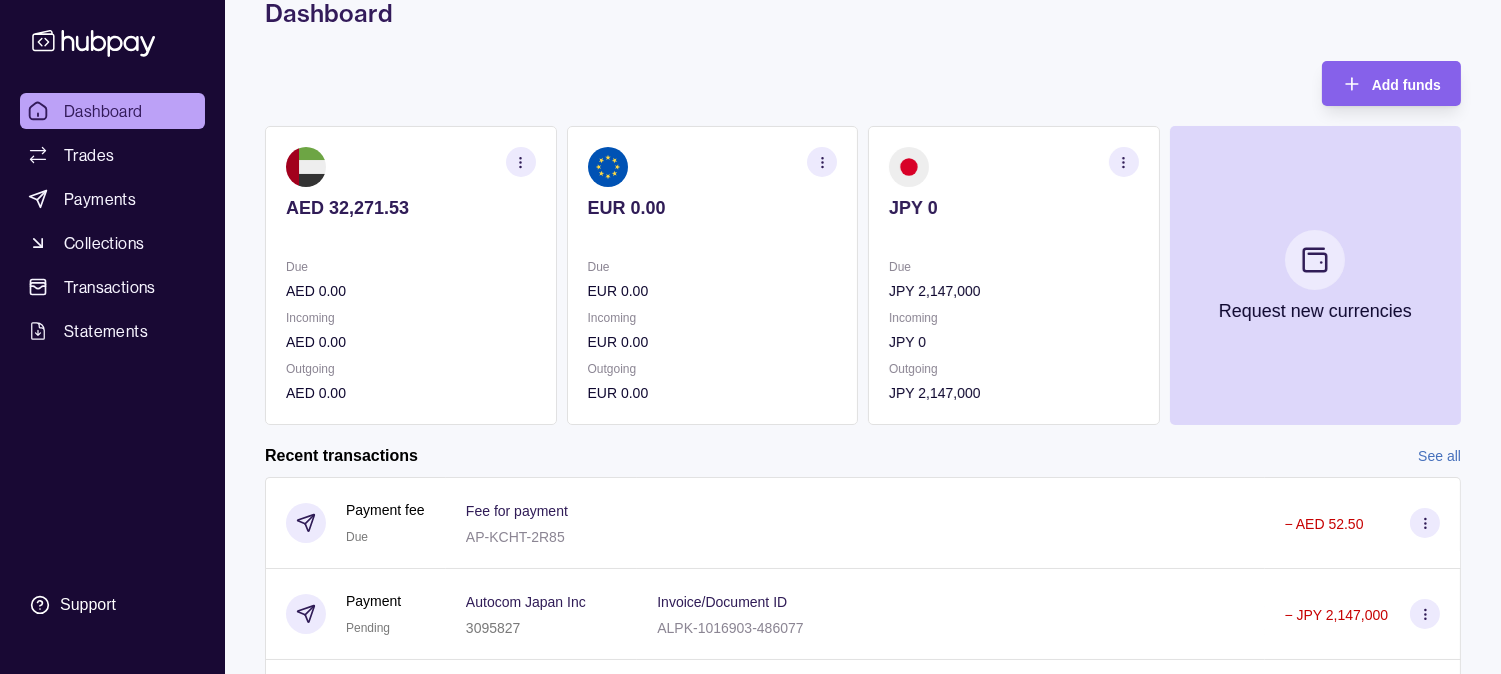 scroll, scrollTop: 0, scrollLeft: 0, axis: both 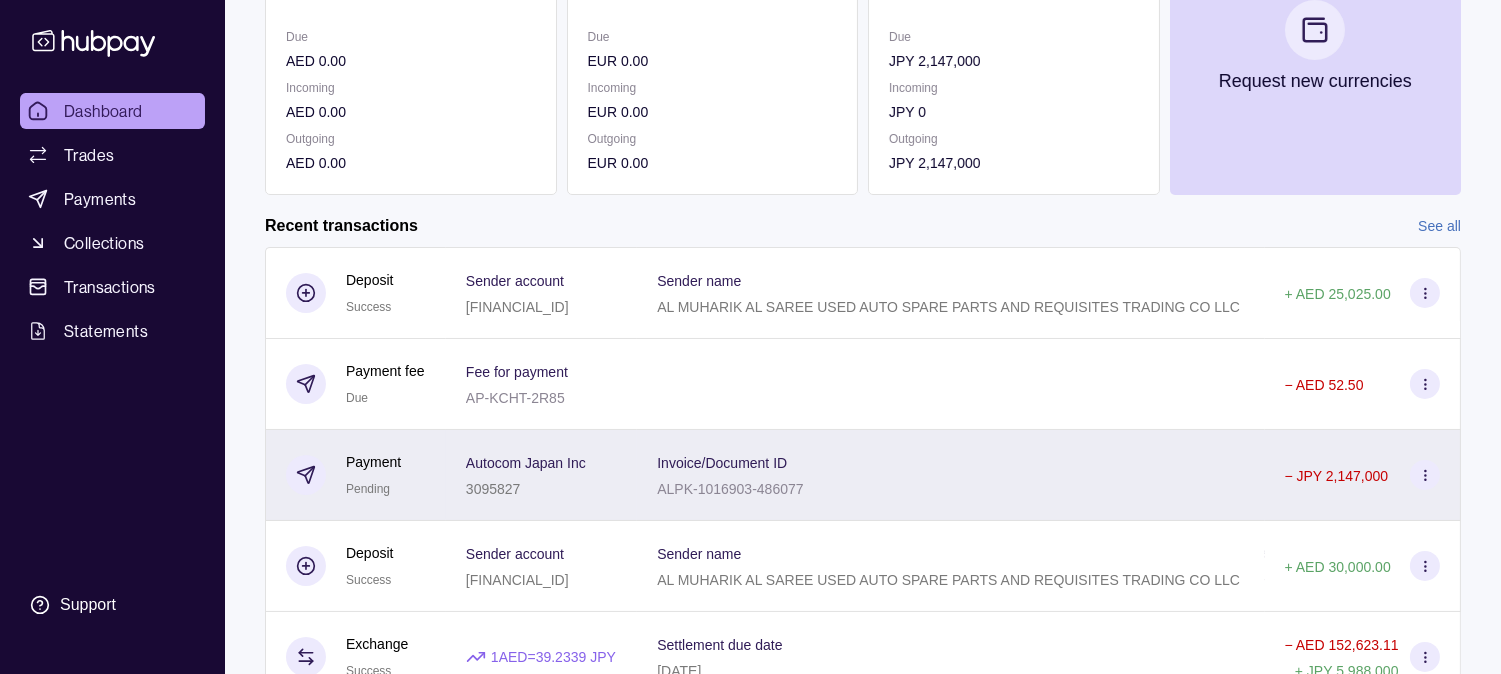 click on "Invoice/Document ID ALPK-1016903-486077" at bounding box center [950, 475] 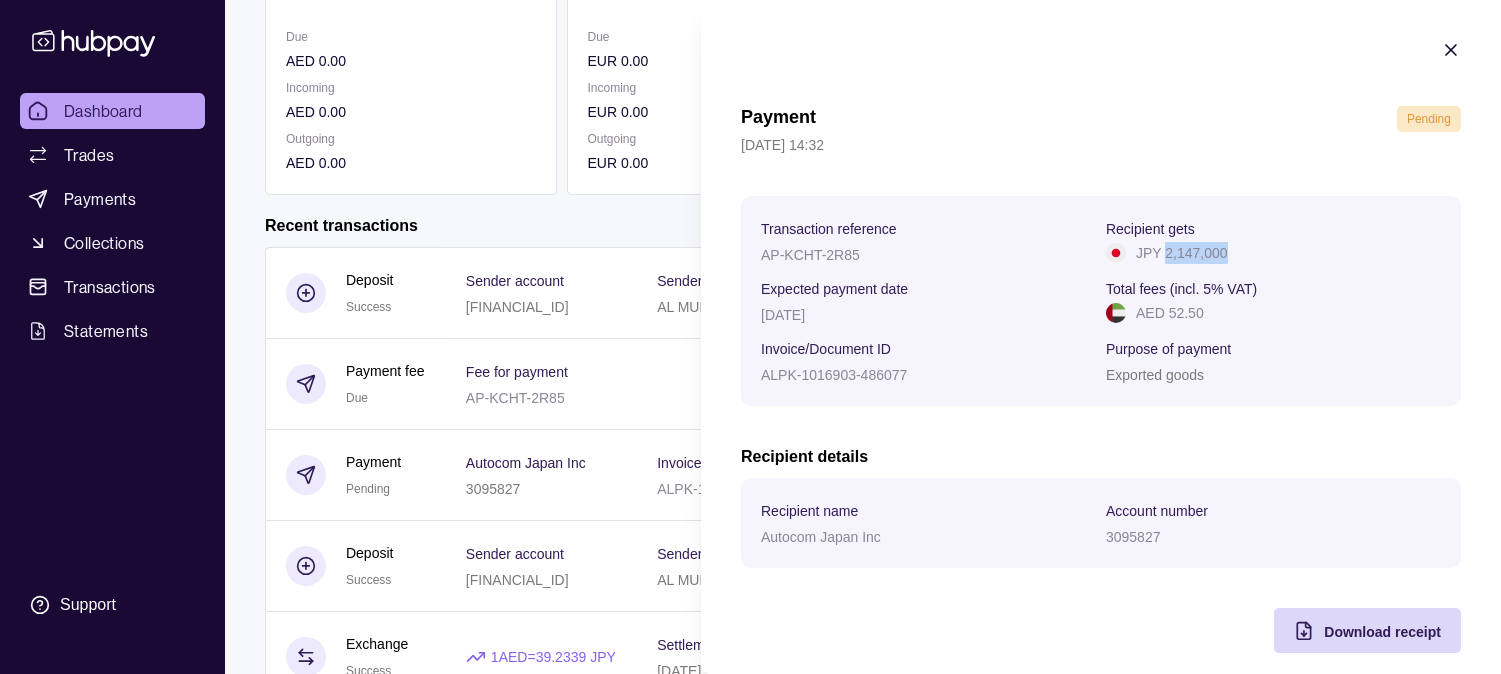 drag, startPoint x: 1224, startPoint y: 245, endPoint x: 1157, endPoint y: 258, distance: 68.24954 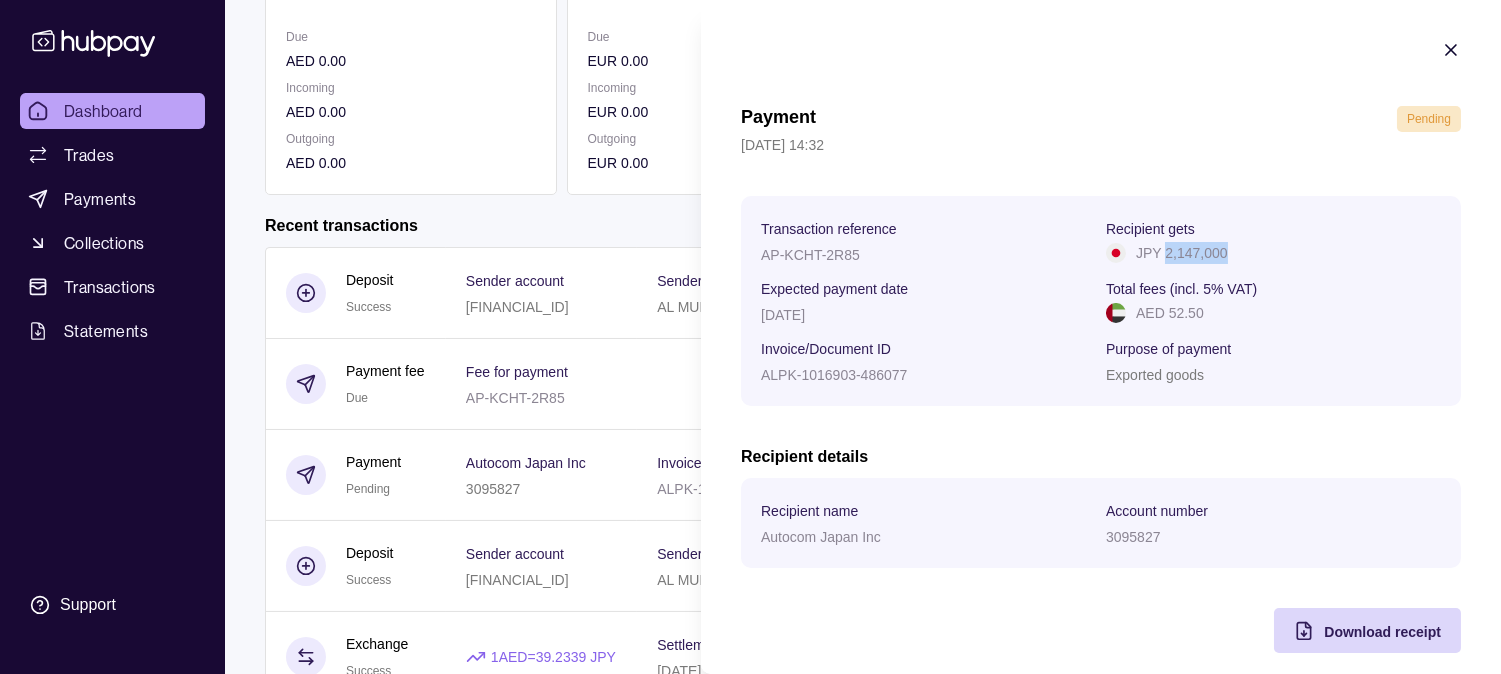 click on "Dashboard Trades Payments Collections Transactions Statements Support Z Hello,  Zubair Ahmed Abdul Habib AL MUHARIK AL SAREE USED AUTO SPARE PARTS AND REQUISITES TRADING CO LLC Change account Account Terms and conditions Privacy policy Sign out Dashboard Add funds AED 57,296.53                                                                                                               Due AED 0.00 Incoming AED 0.00 Outgoing AED 0.00 EUR 0.00                                                                                                               Due EUR 0.00 Incoming EUR 0.00 Outgoing EUR 0.00 JPY 0                                                                                                               Due JPY 2,147,000 Incoming JPY 0 Outgoing JPY 2,147,000 Request new currencies Recent transactions See all Details Amount Deposit Success" at bounding box center (750, 325) 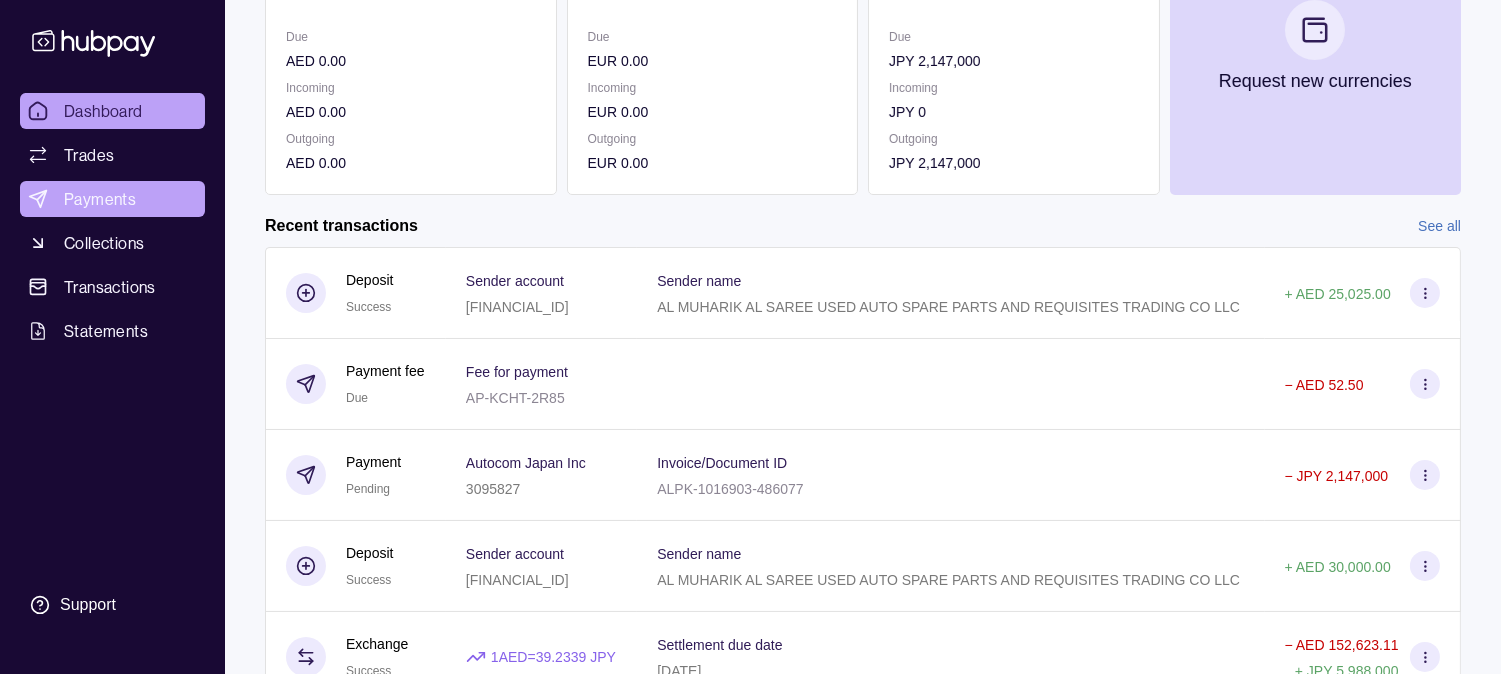 click on "Payments" at bounding box center [100, 199] 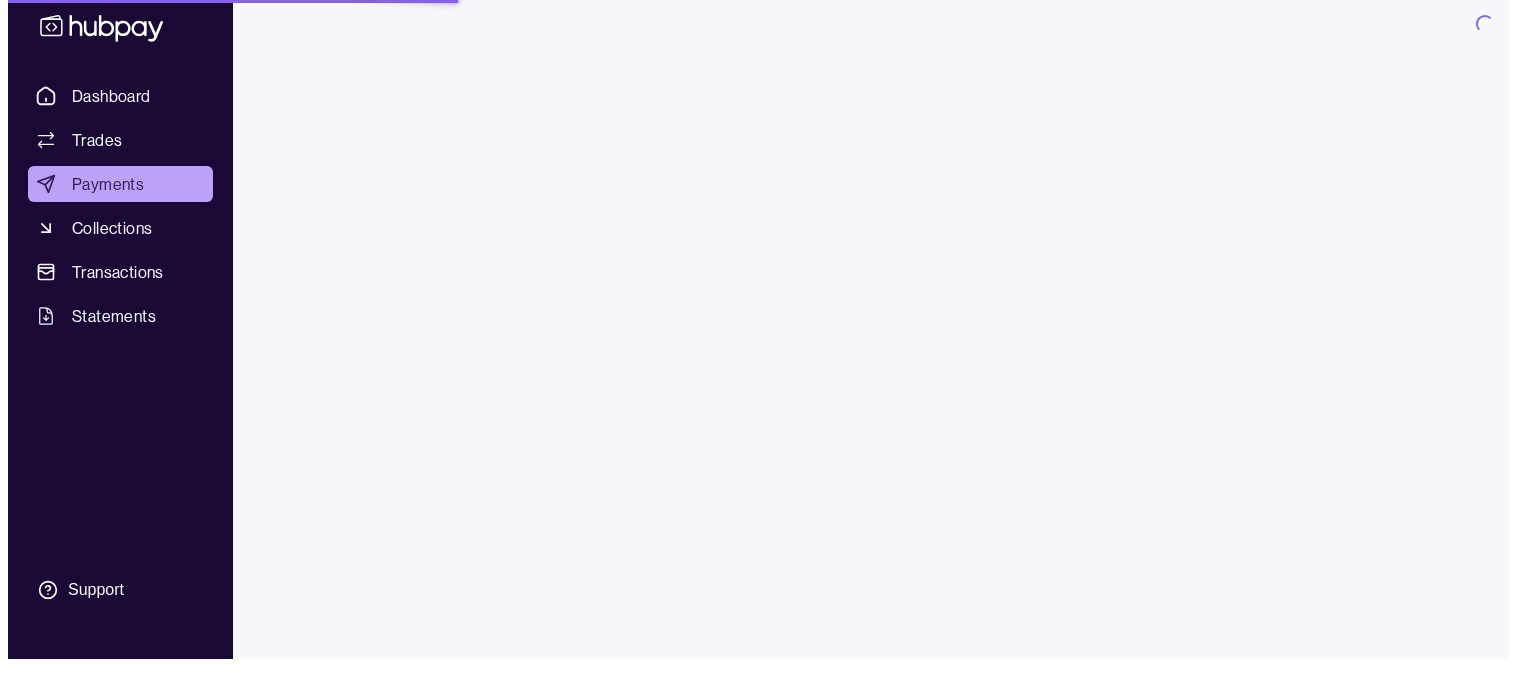 scroll, scrollTop: 0, scrollLeft: 0, axis: both 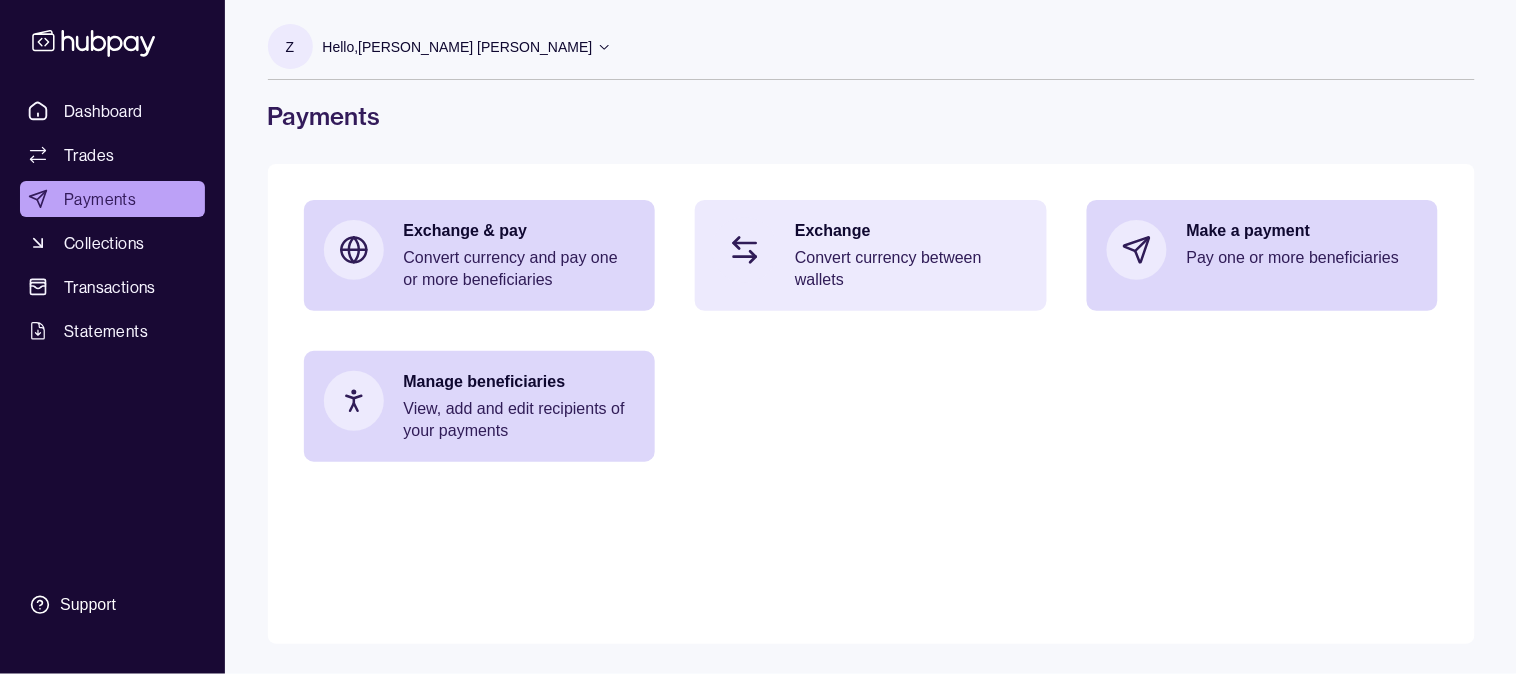 click on "Convert currency between wallets" at bounding box center [911, 269] 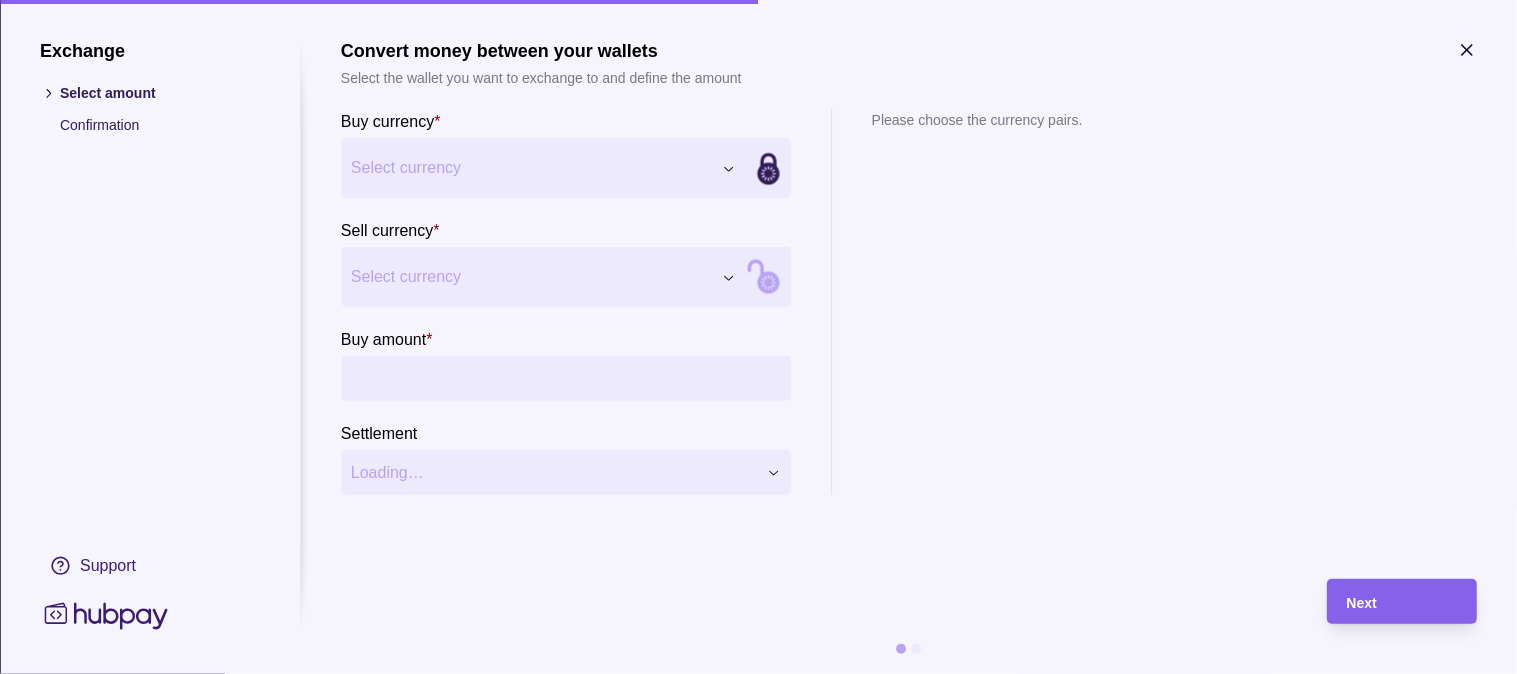 click on "Select currency" at bounding box center [531, 168] 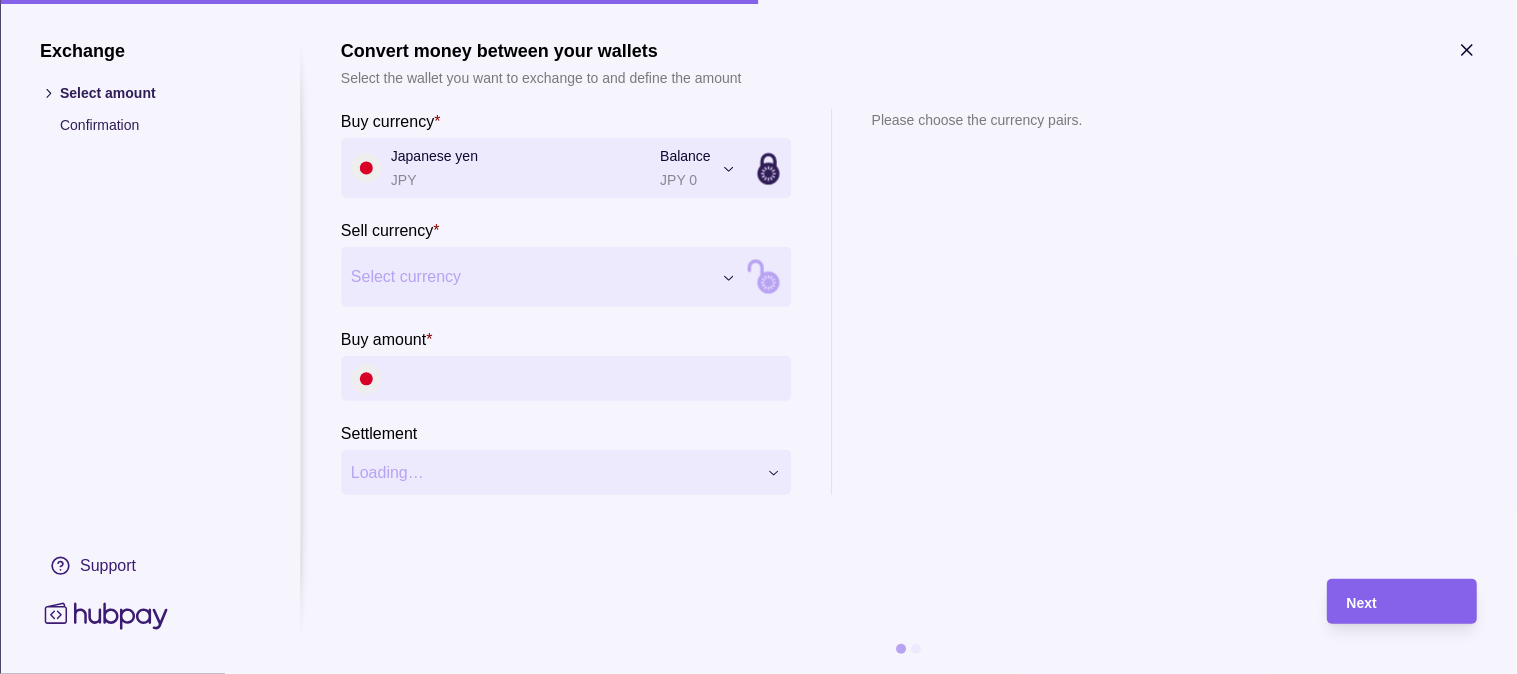 click on "Select currency" at bounding box center [531, 277] 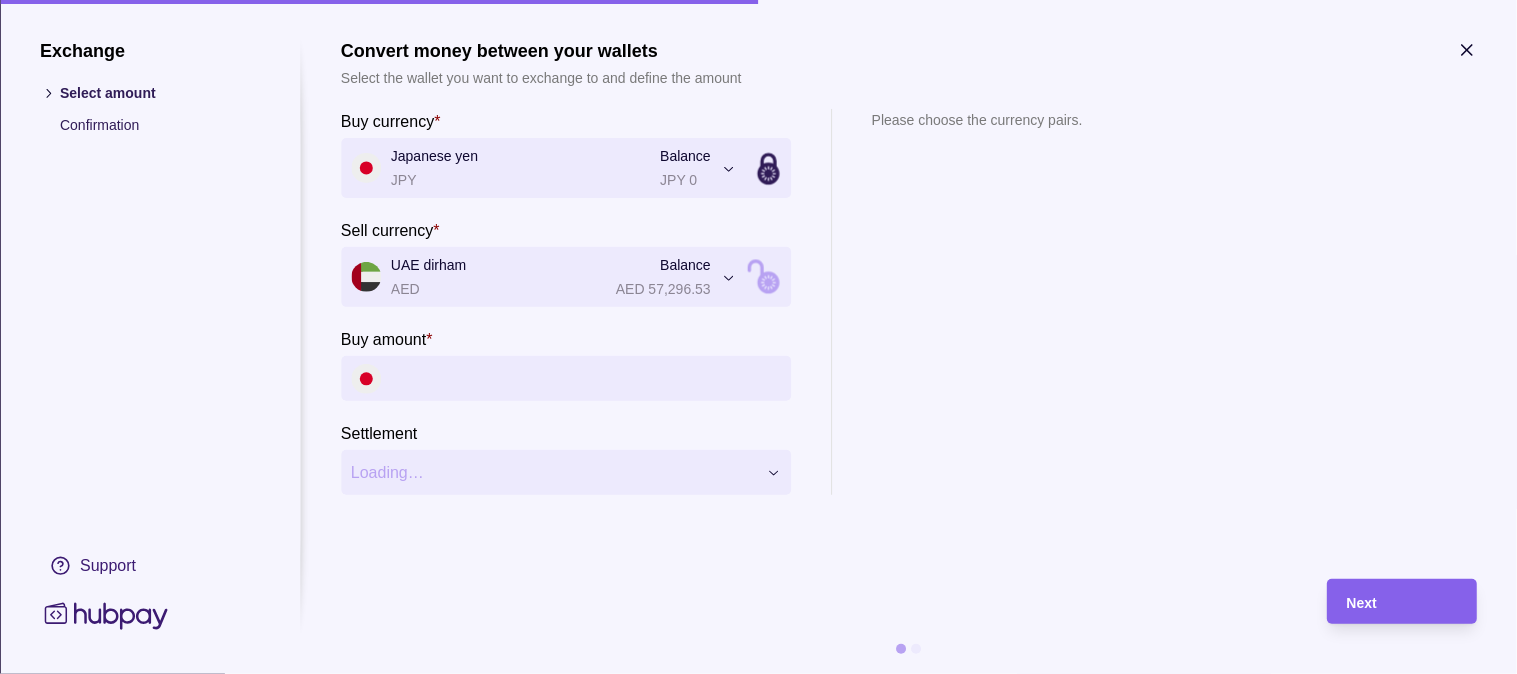 click on "Buy amount  *" at bounding box center (586, 378) 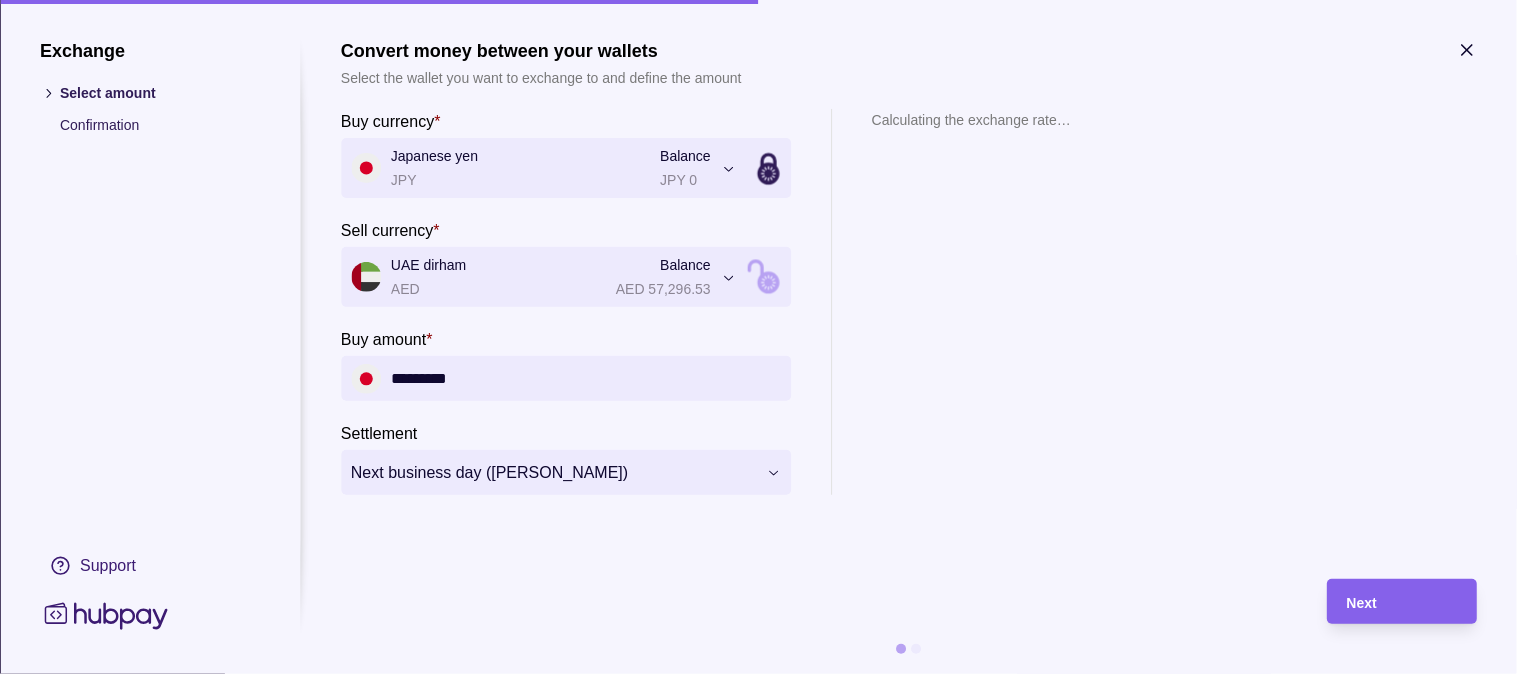 type on "*********" 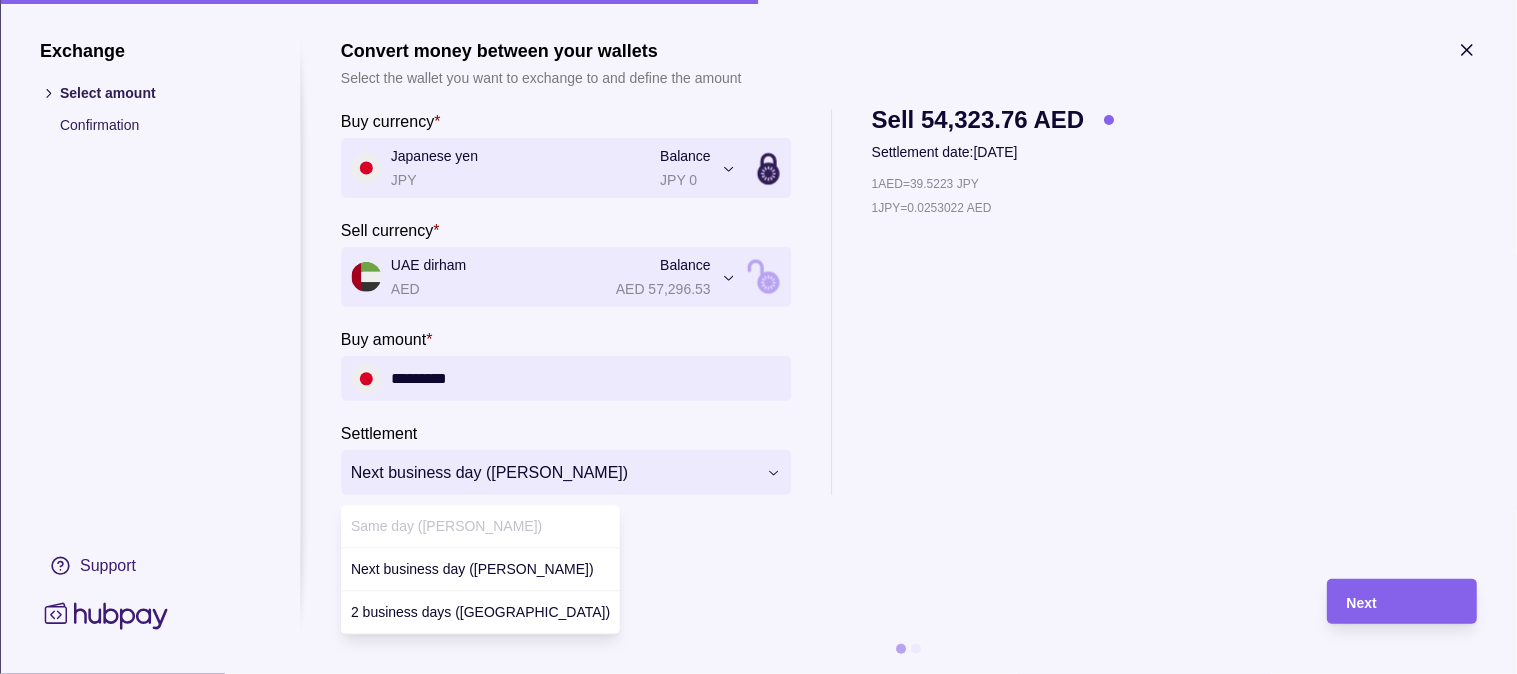 click on "**********" at bounding box center (758, 337) 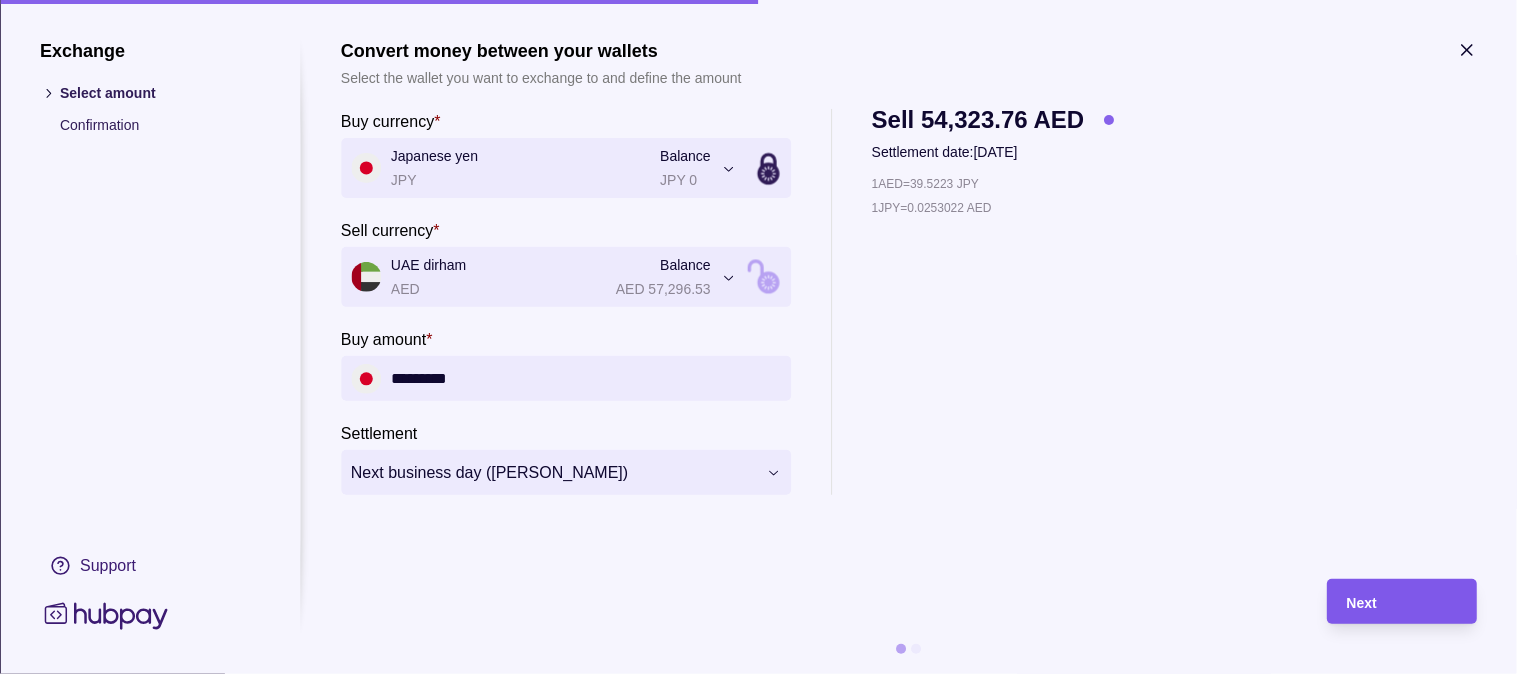 click on "Next" at bounding box center (1387, 601) 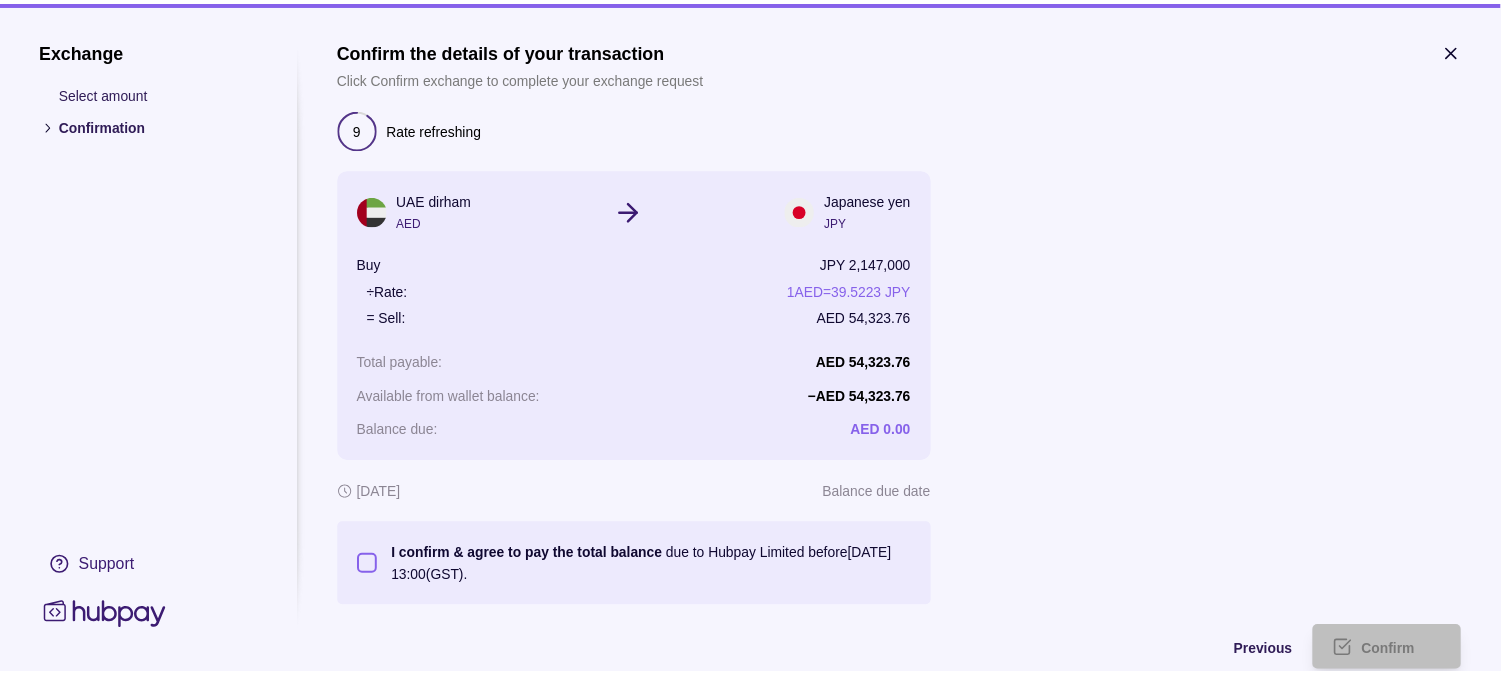 scroll, scrollTop: 64, scrollLeft: 0, axis: vertical 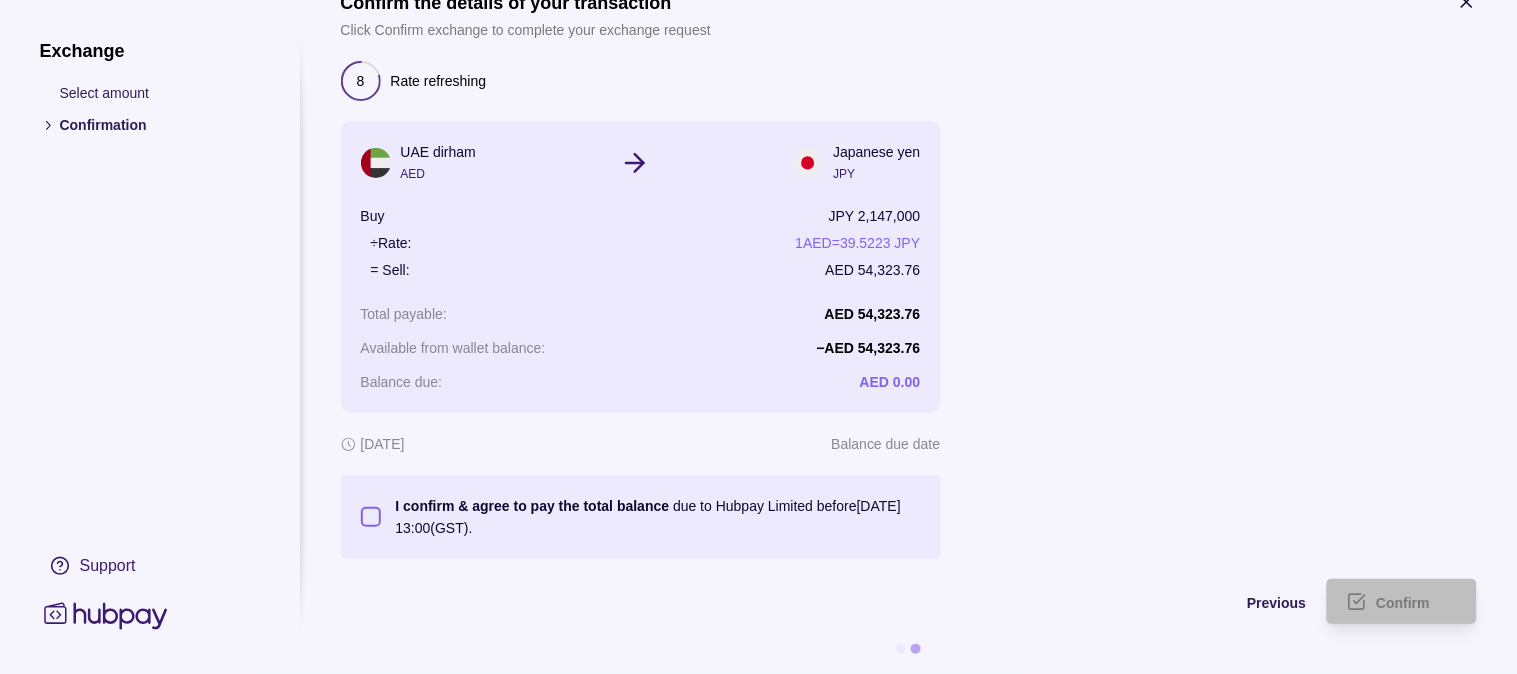 click on "I confirm & agree to pay the total balance   due to Hubpay Limited before  11 Jul 2025   13:00  (GST)." at bounding box center [371, 517] 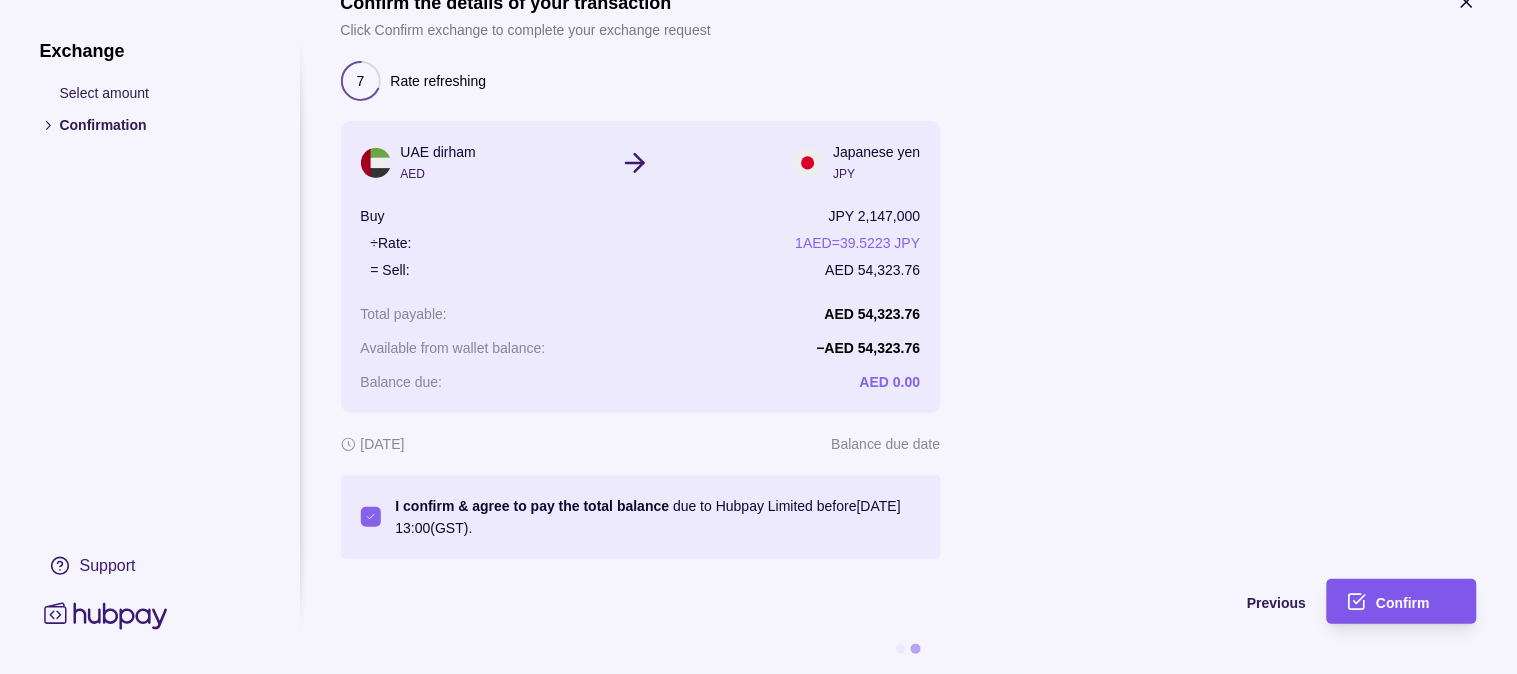 click on "Confirm" at bounding box center (1387, 601) 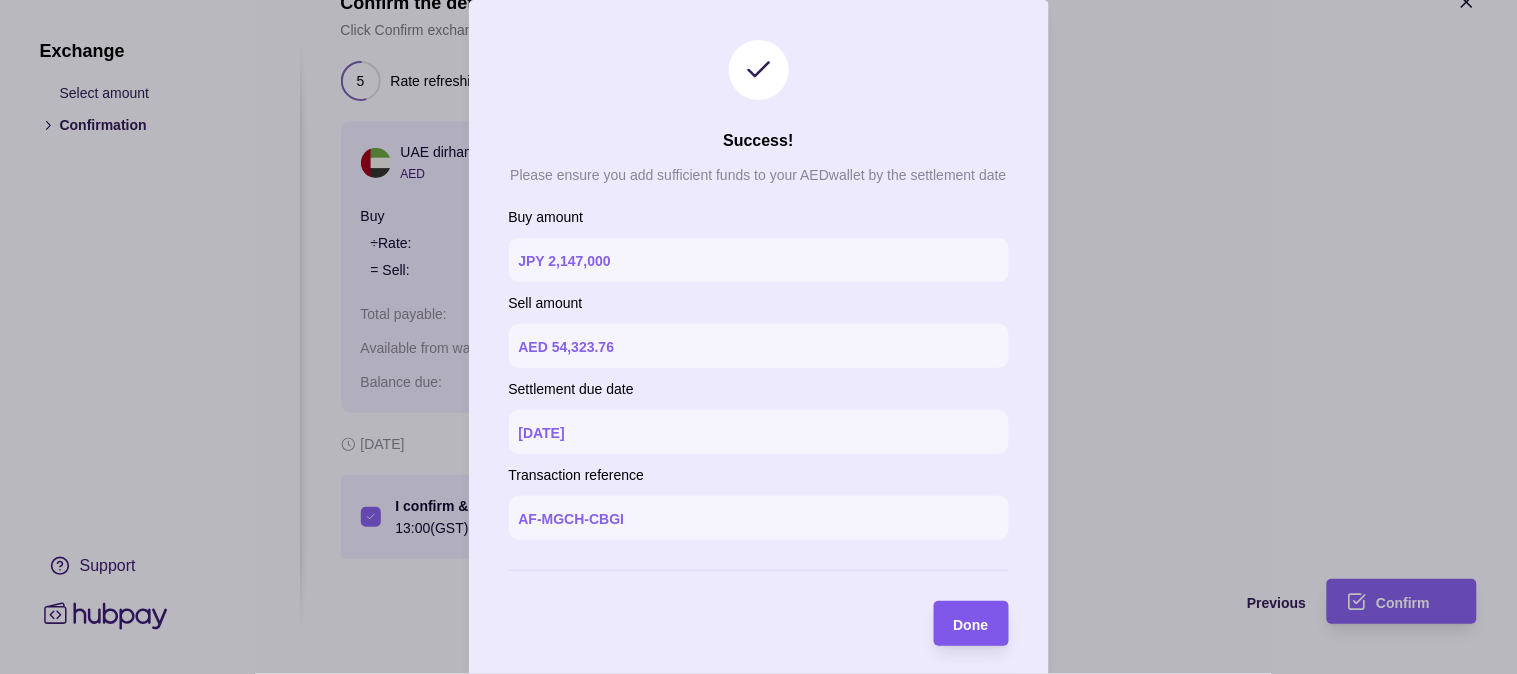 click on "Done" at bounding box center [971, 623] 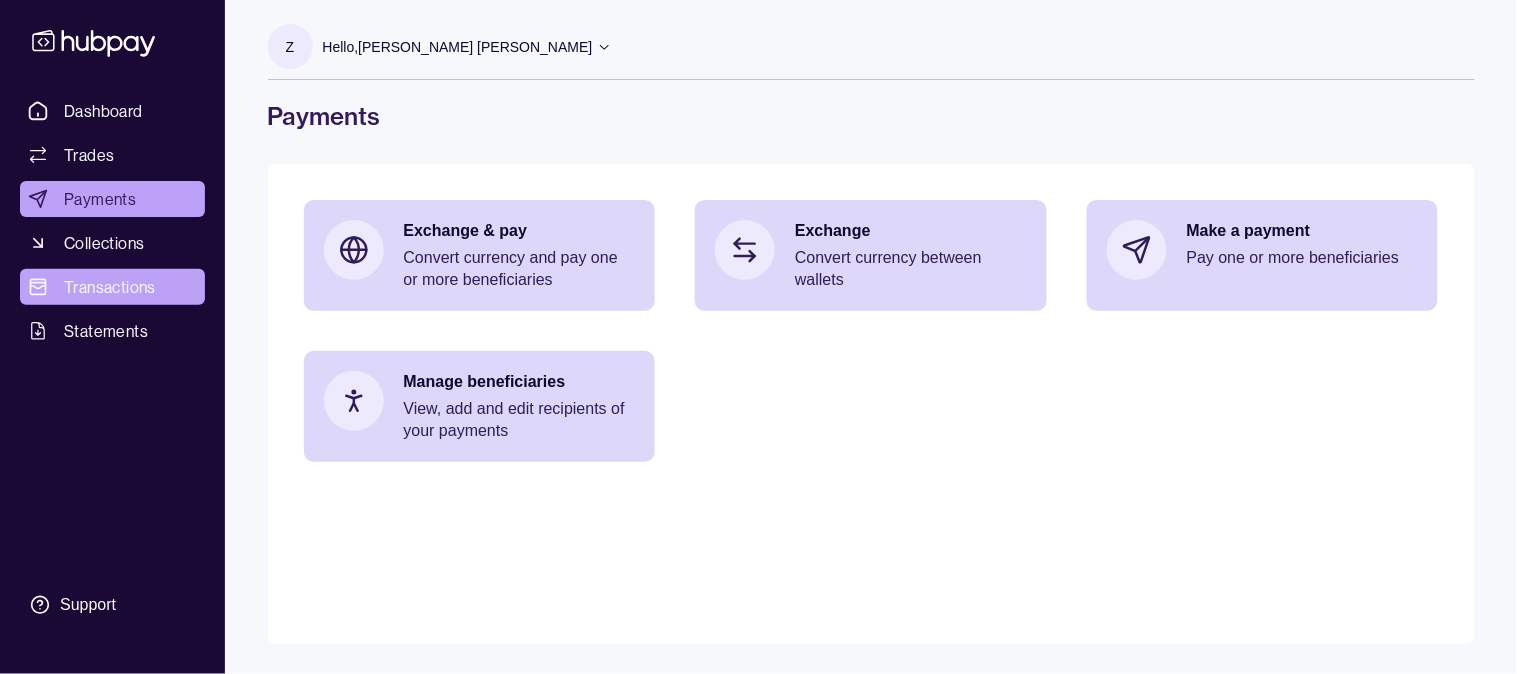 click on "Transactions" at bounding box center (110, 287) 